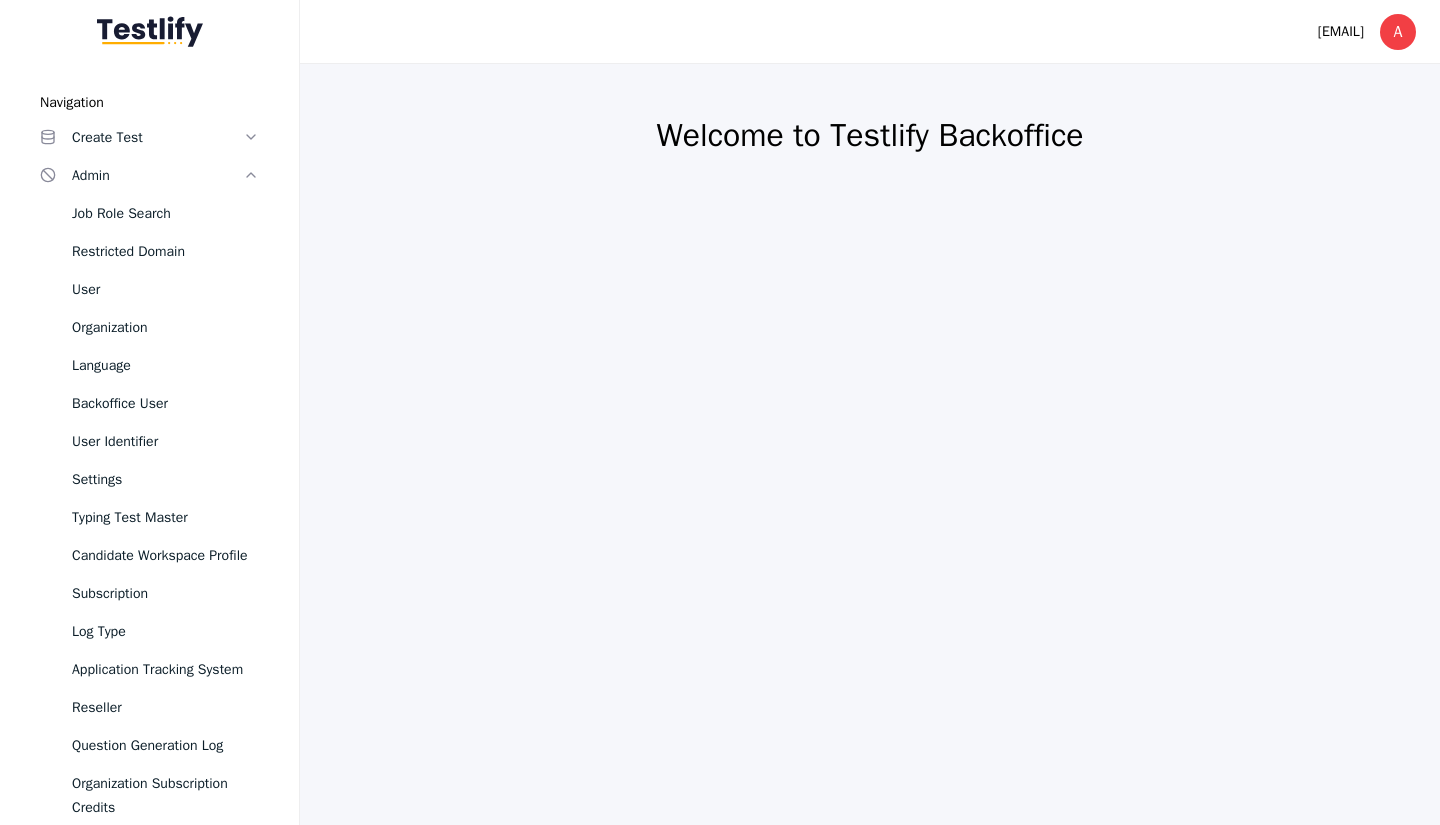scroll, scrollTop: 0, scrollLeft: 0, axis: both 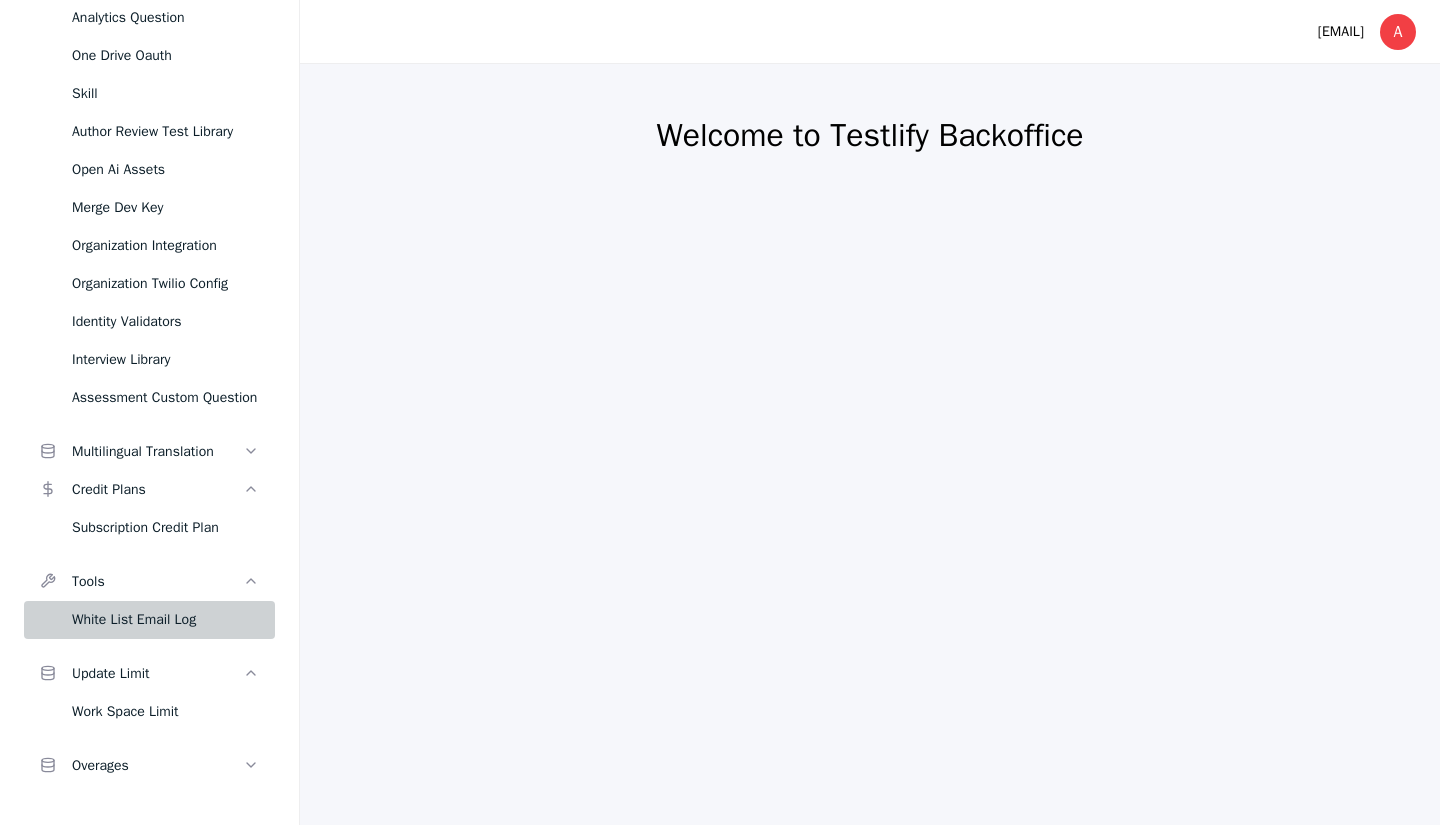 click on "White List Email Log" at bounding box center (165, 620) 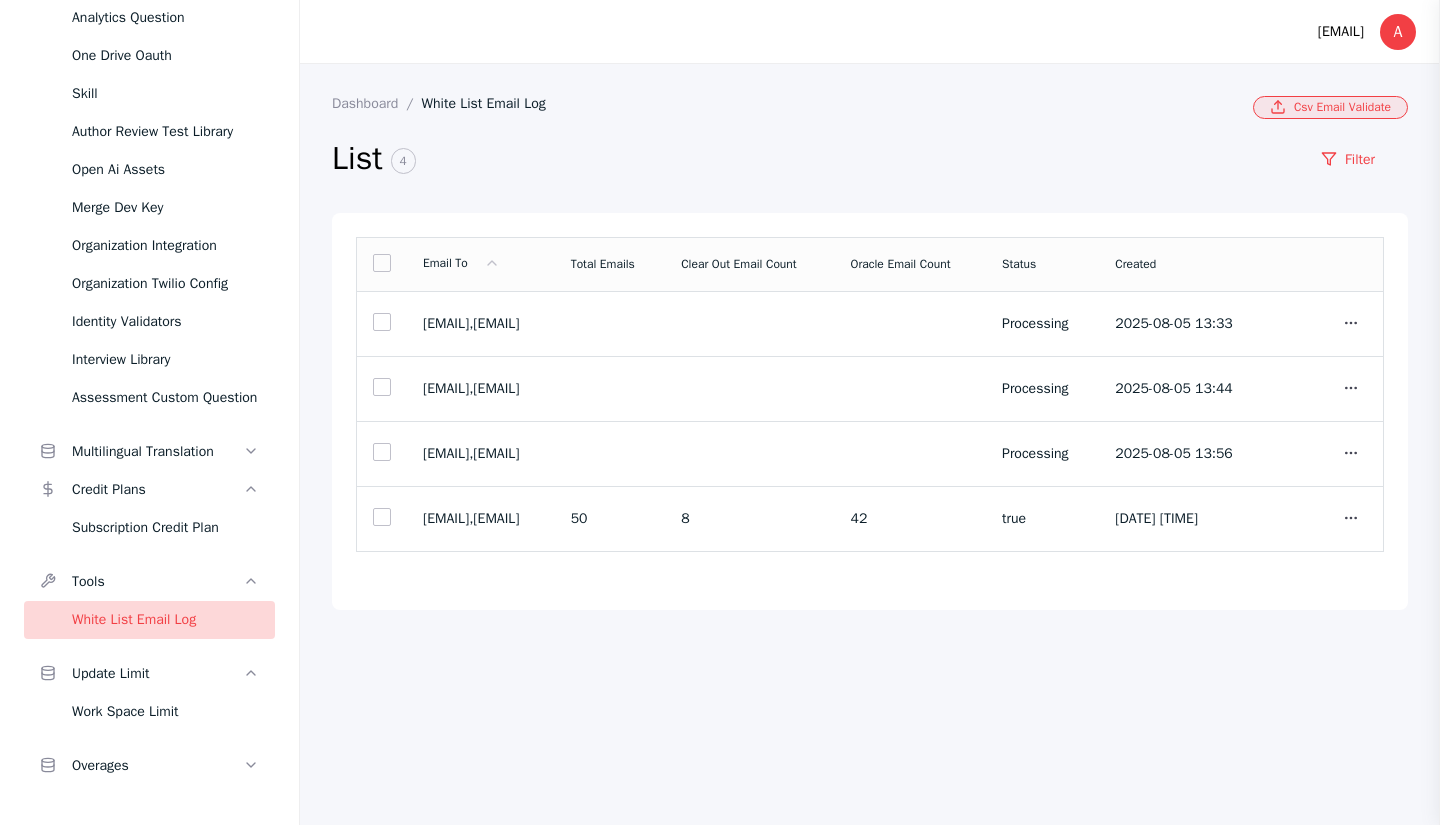 click on "Csv Email Validate" at bounding box center [1330, 107] 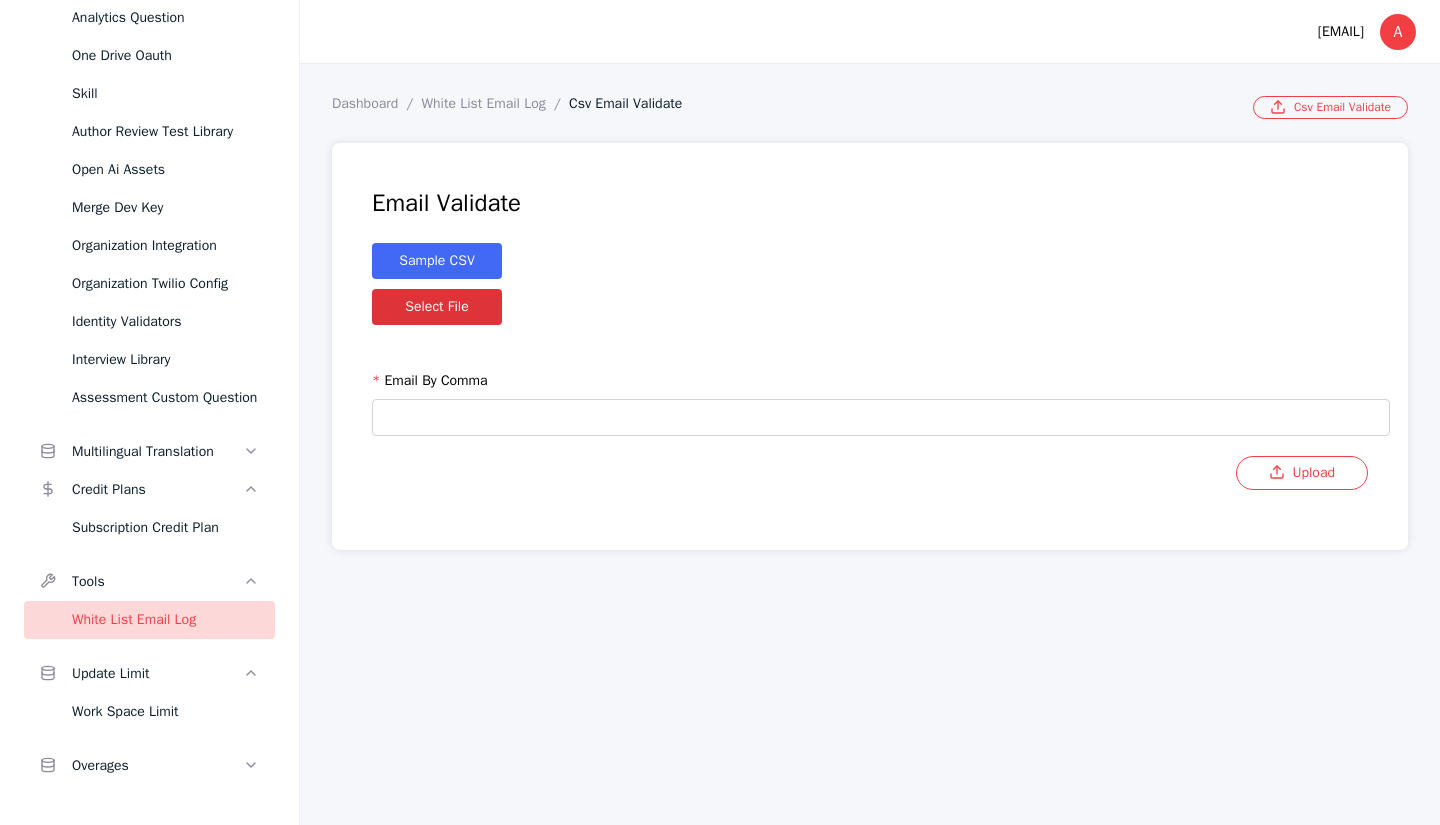 click at bounding box center (881, 417) 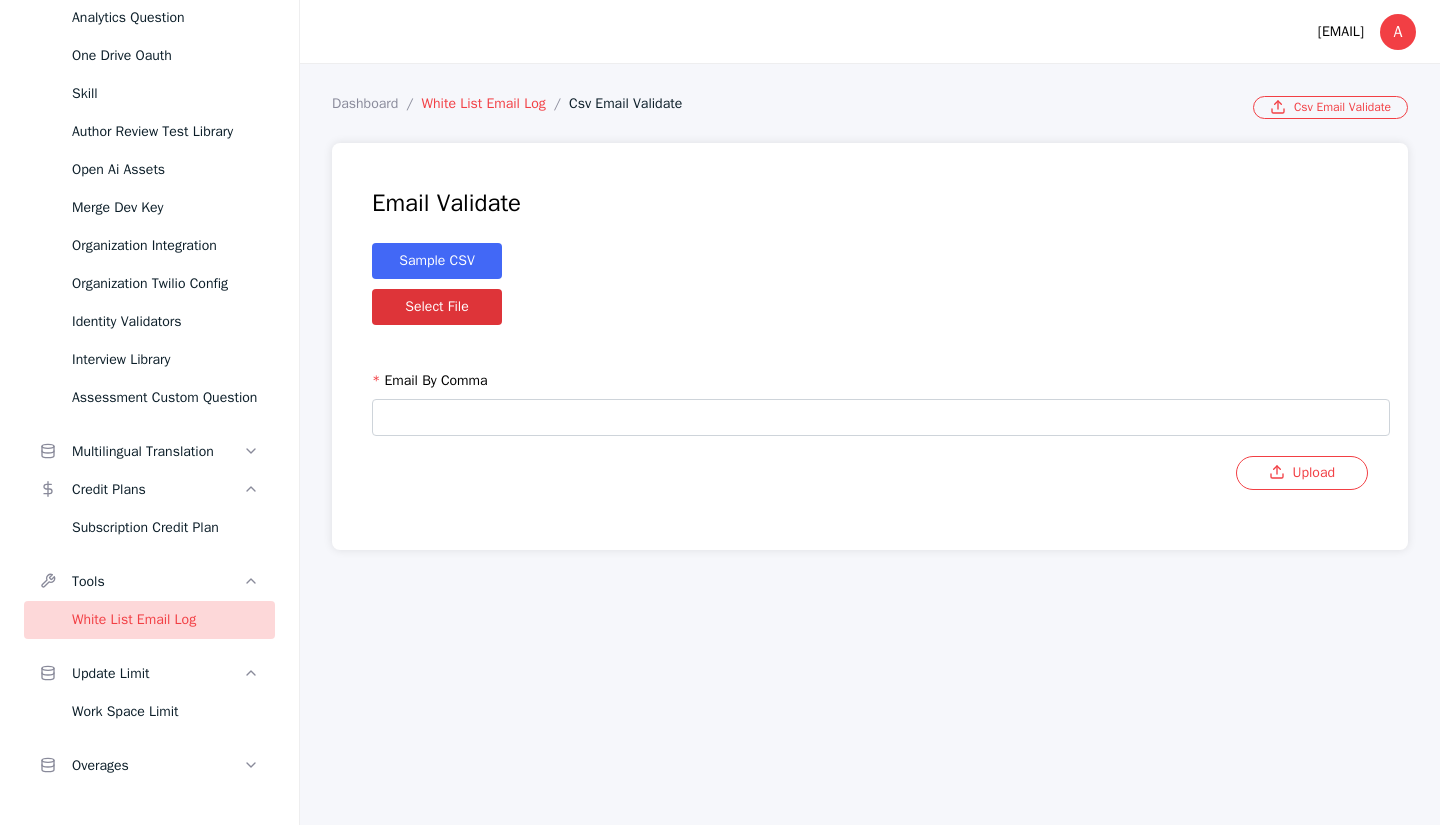 click on "White List Email Log" at bounding box center (495, 103) 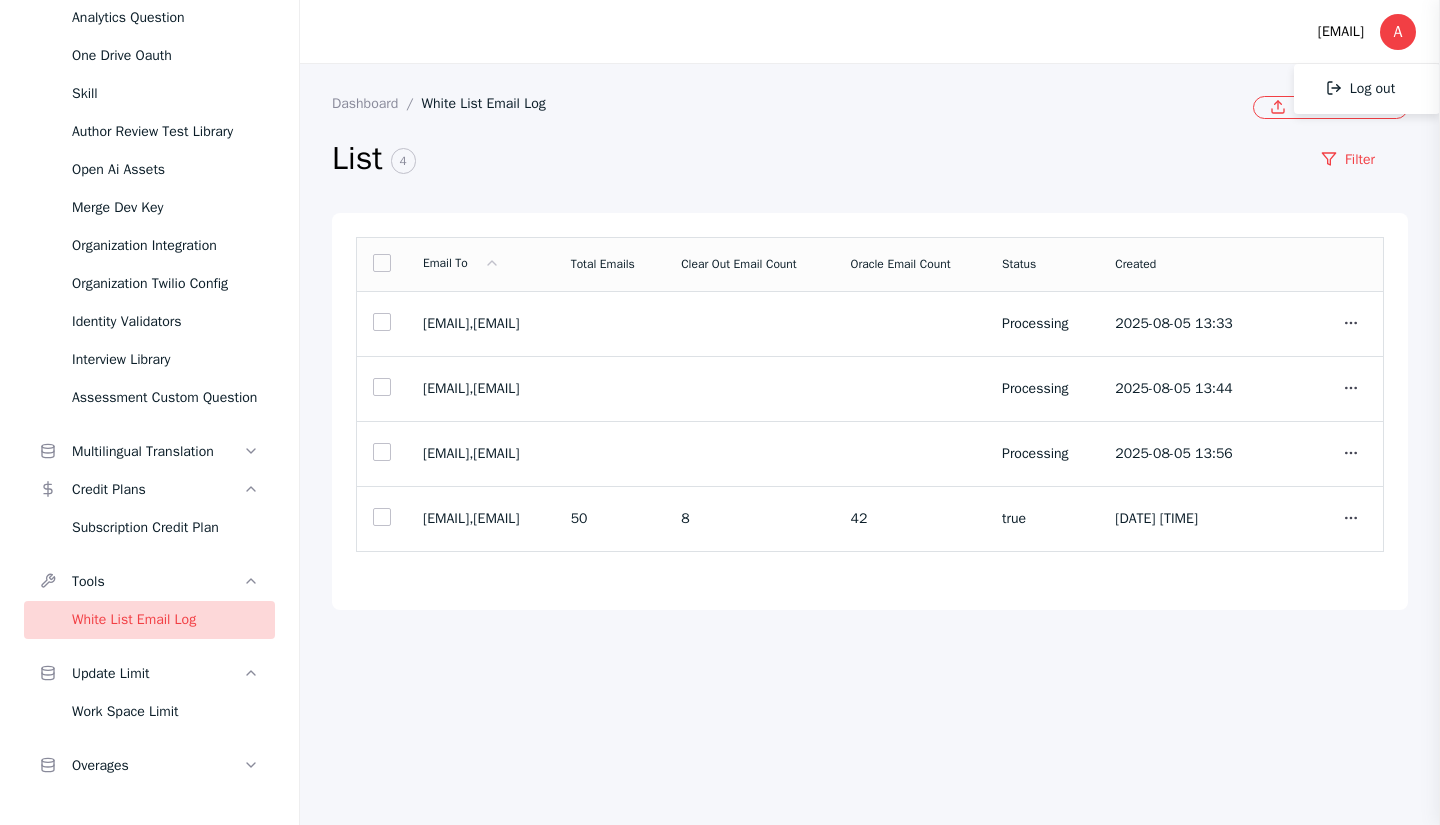drag, startPoint x: 1180, startPoint y: 20, endPoint x: 1170, endPoint y: 19, distance: 10.049875 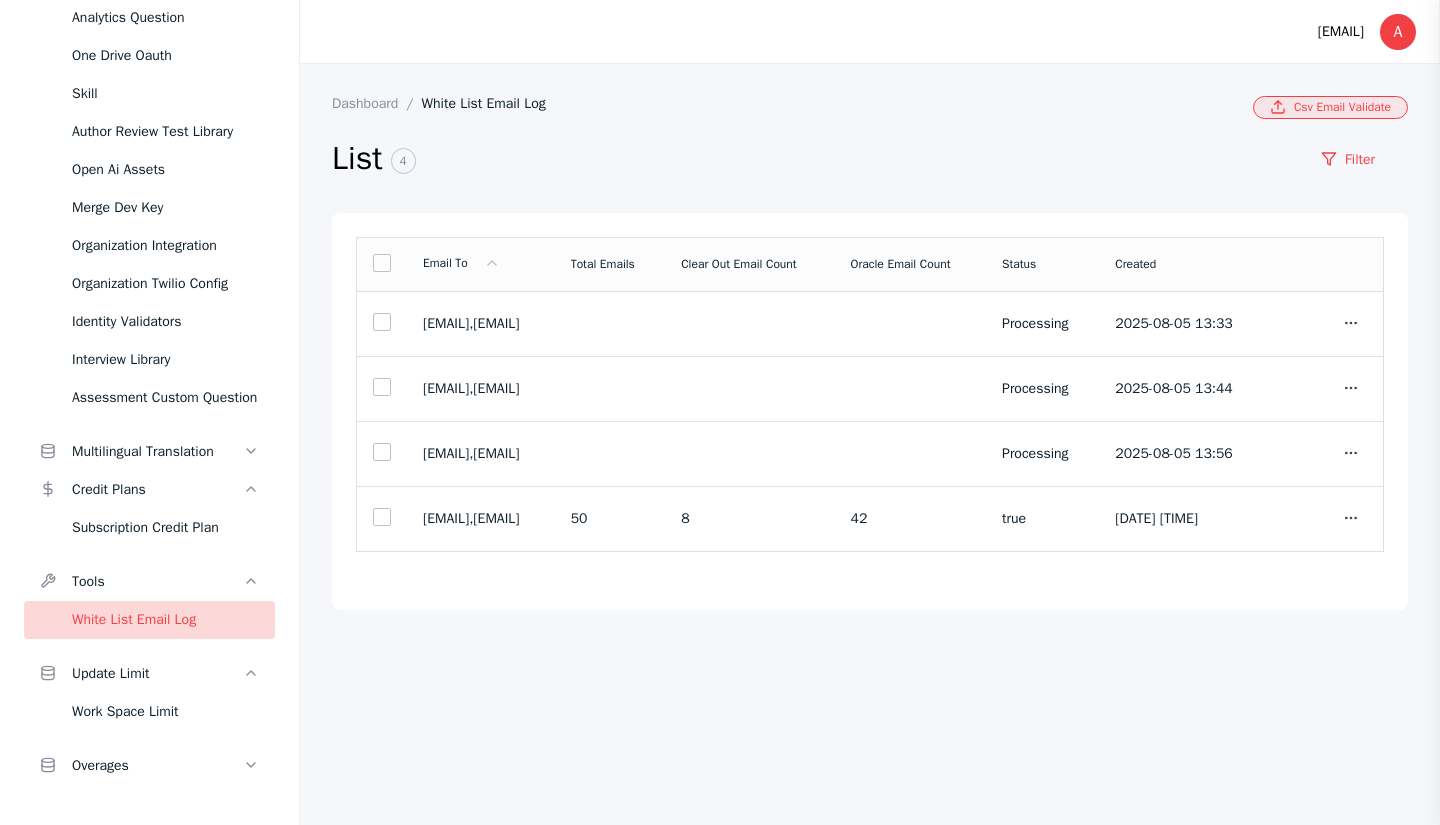 click on "Csv Email Validate" at bounding box center (1330, 107) 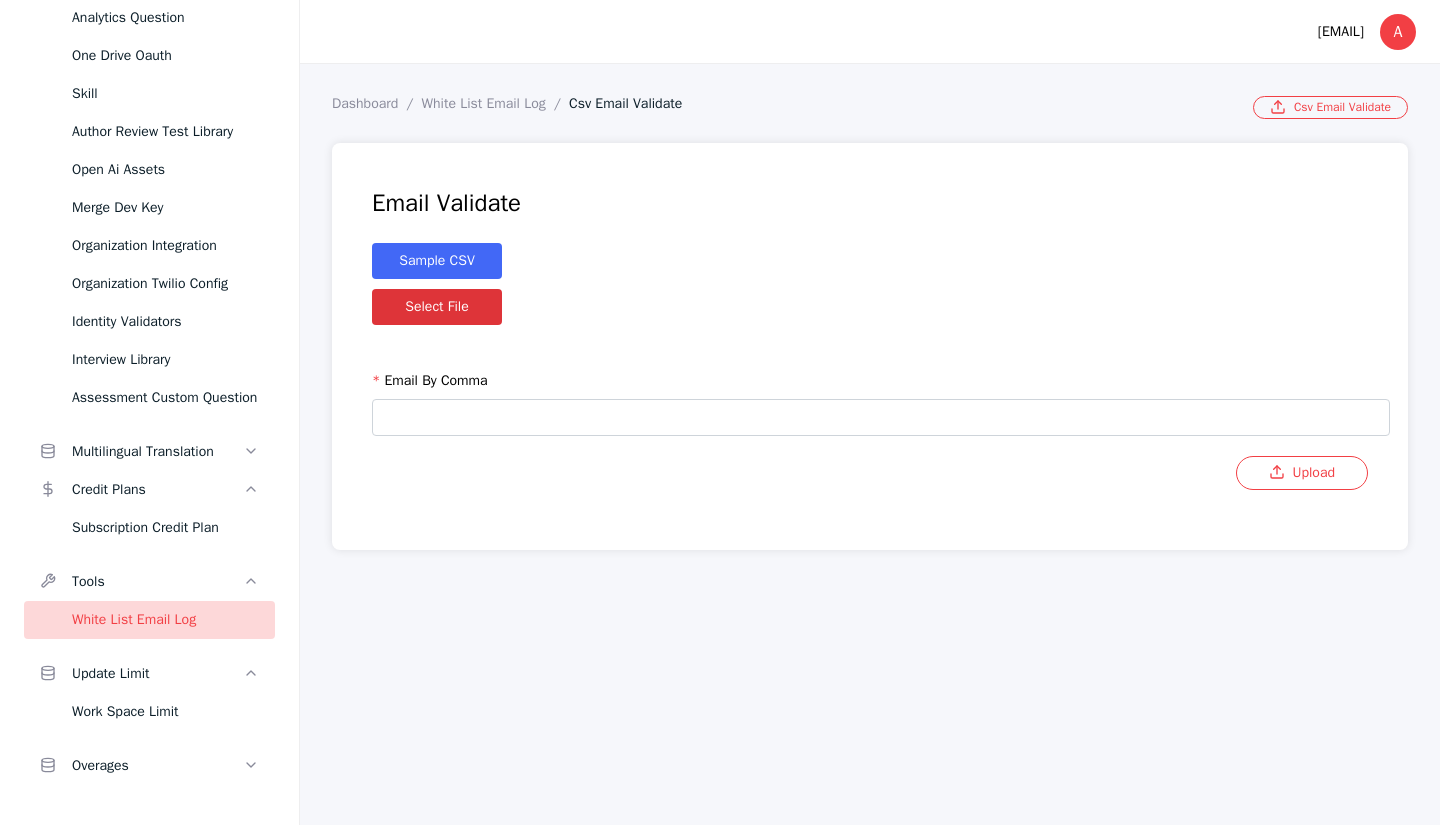 click at bounding box center (881, 417) 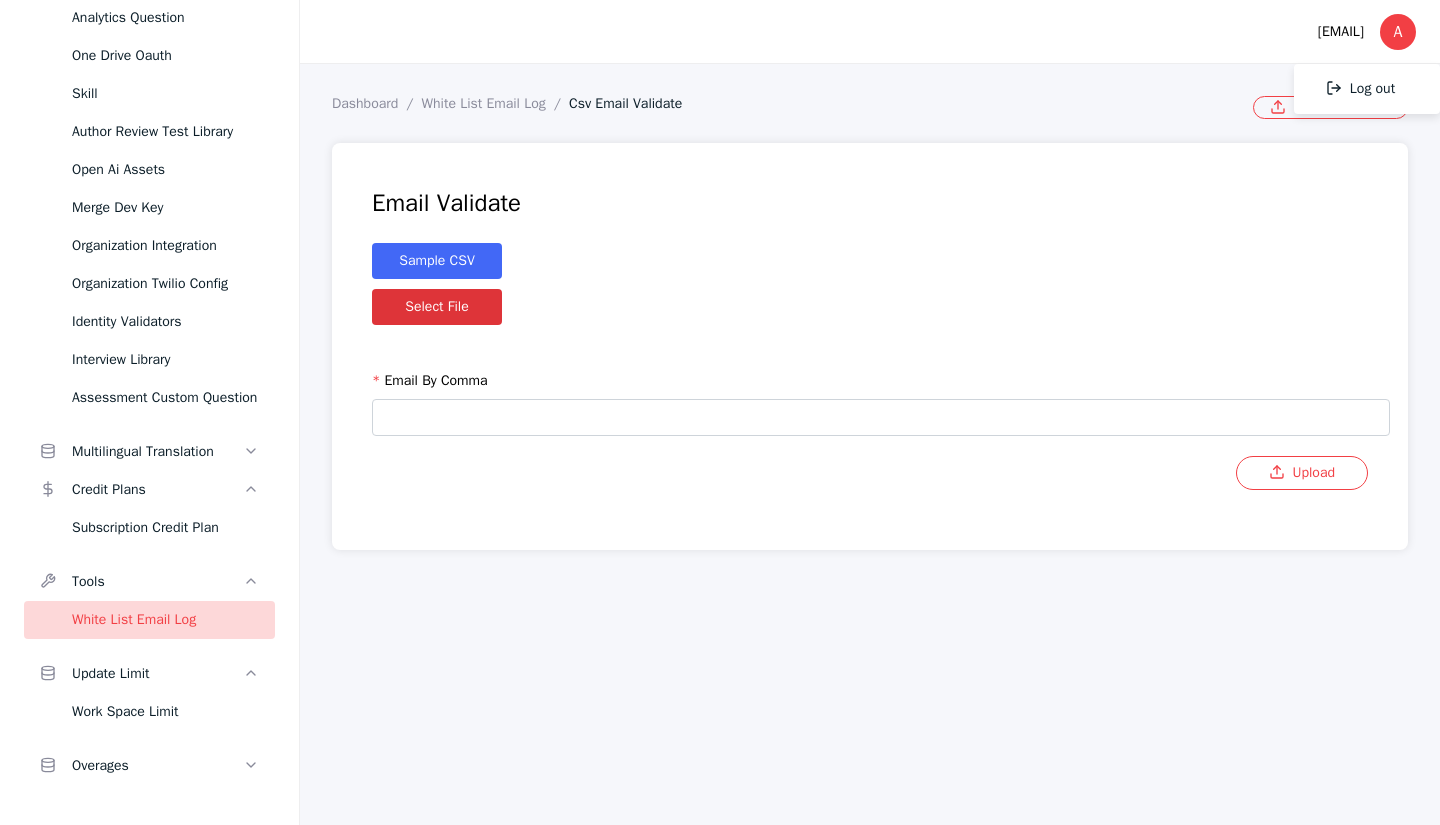 copy on "[EMAIL]" 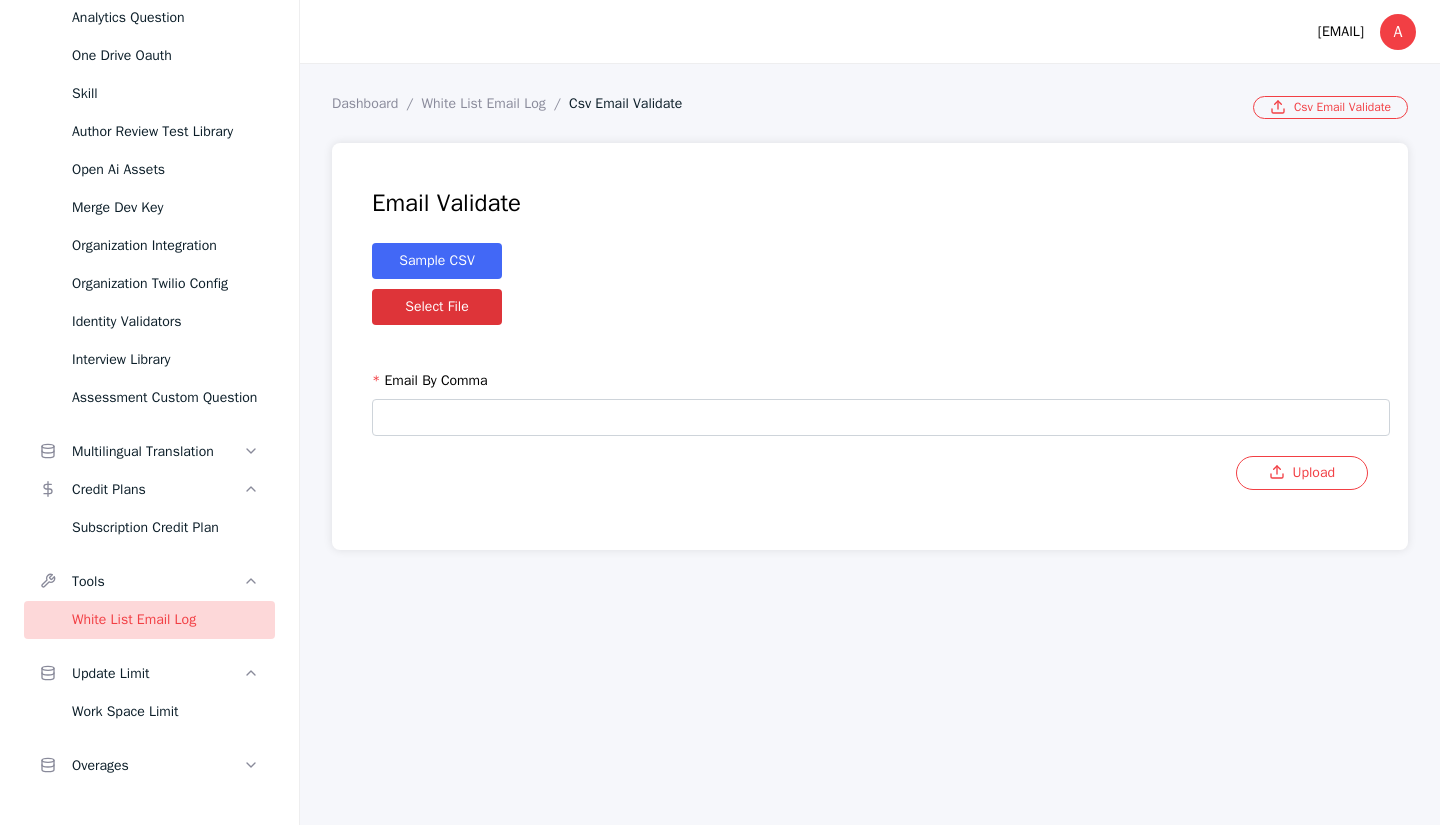 click at bounding box center (881, 417) 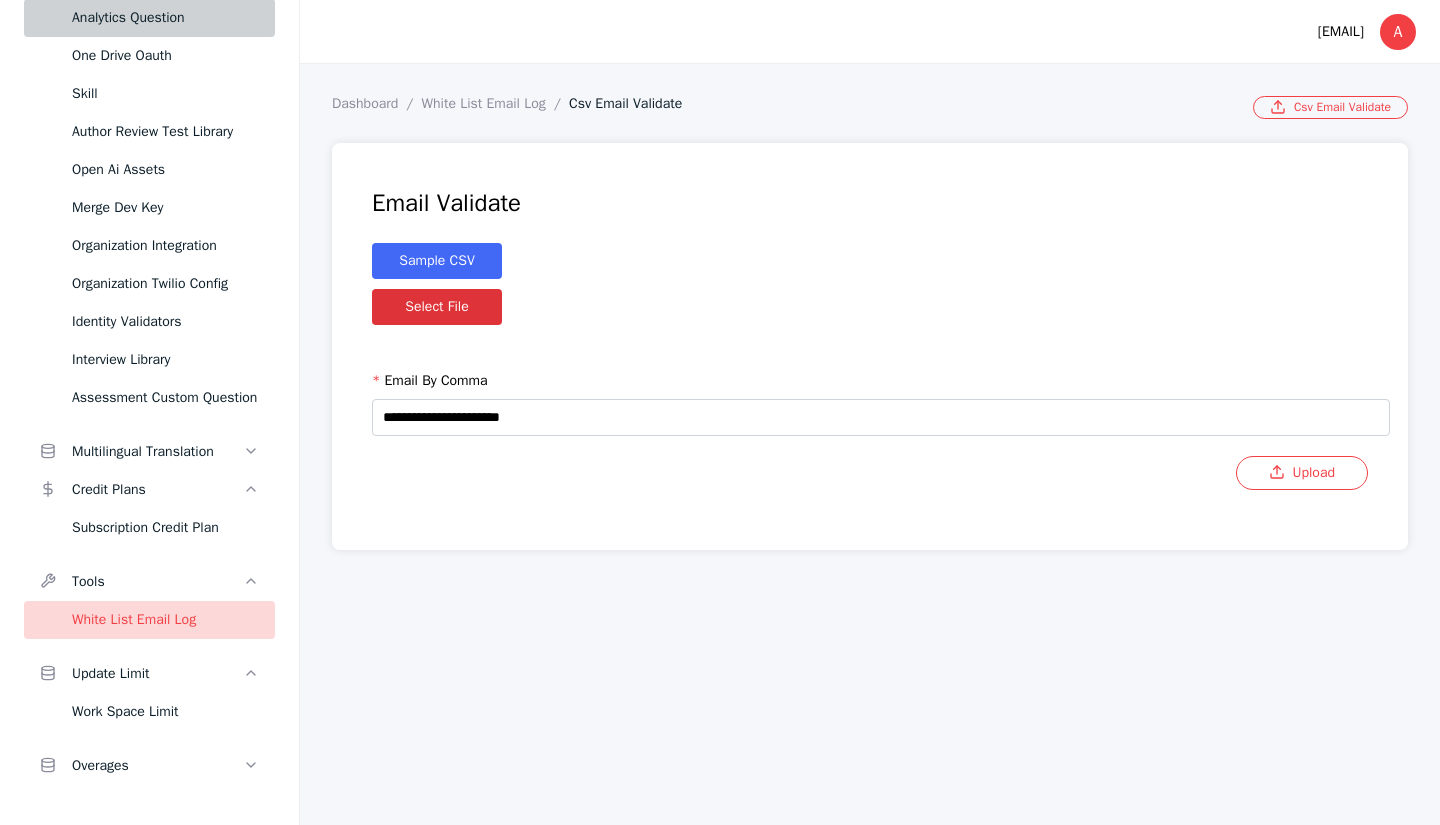 type on "**********" 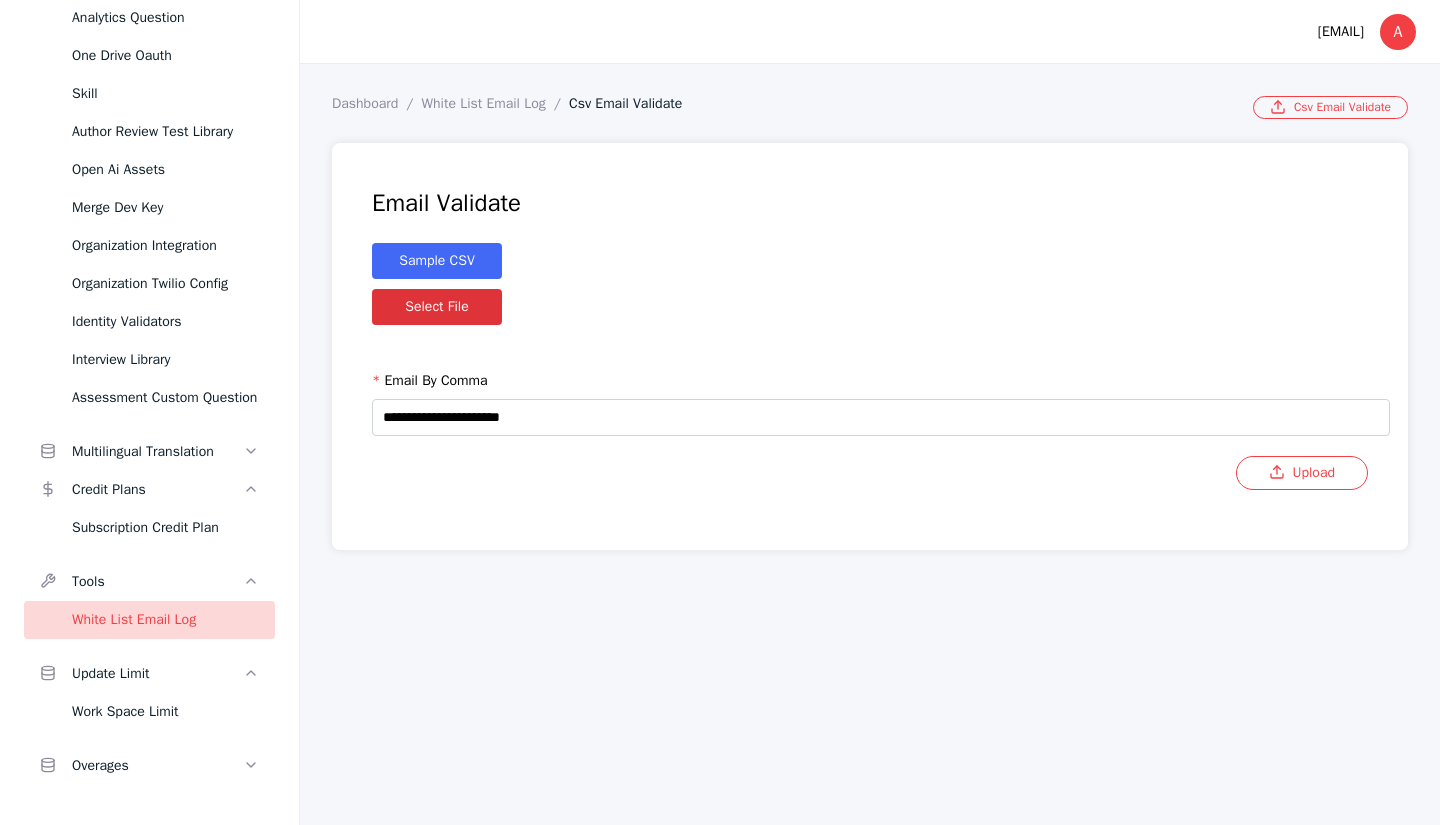 click on "Dashboard White List Email Log Csv Email Validate" at bounding box center (792, 107) 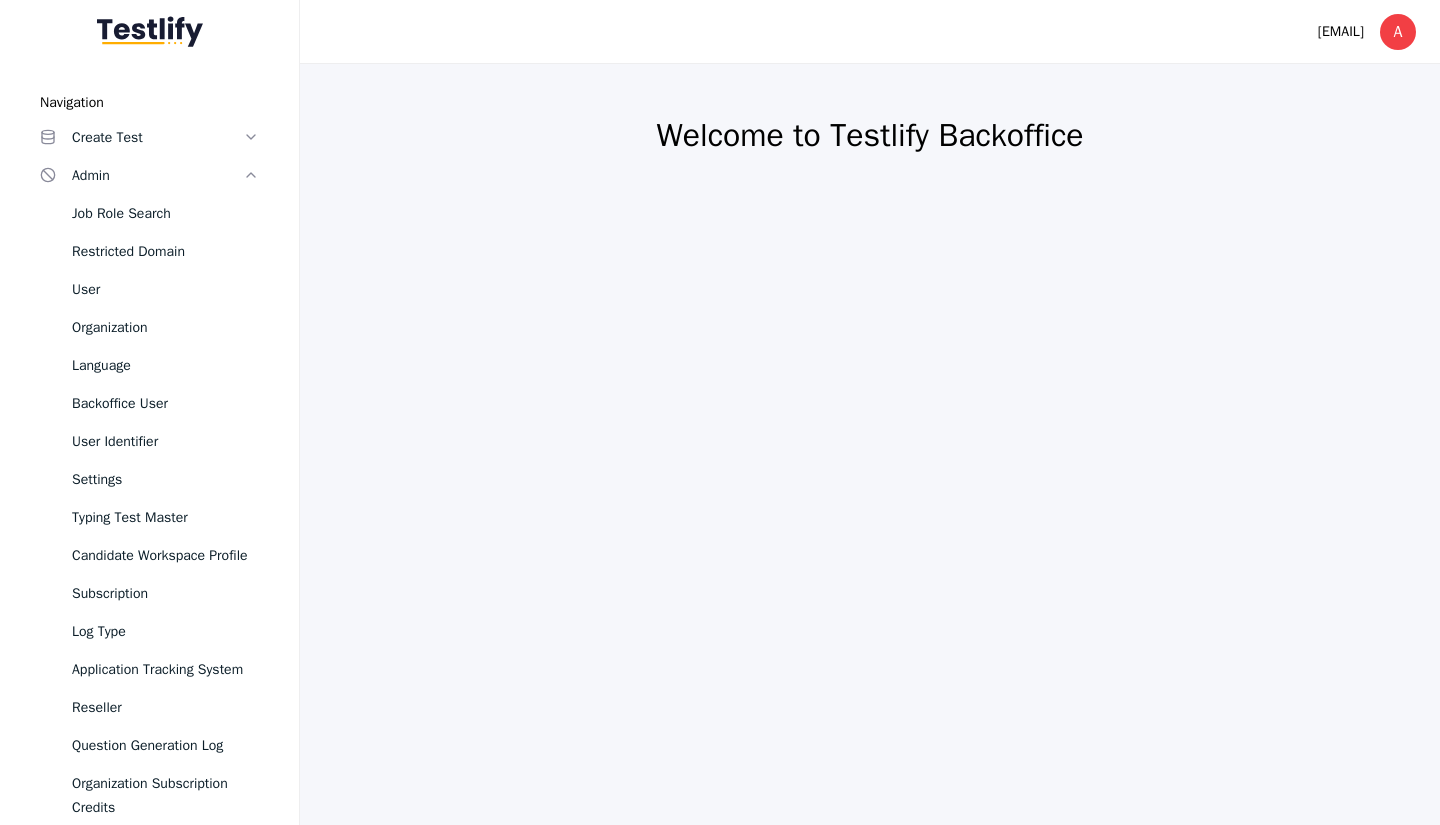 scroll, scrollTop: 0, scrollLeft: 0, axis: both 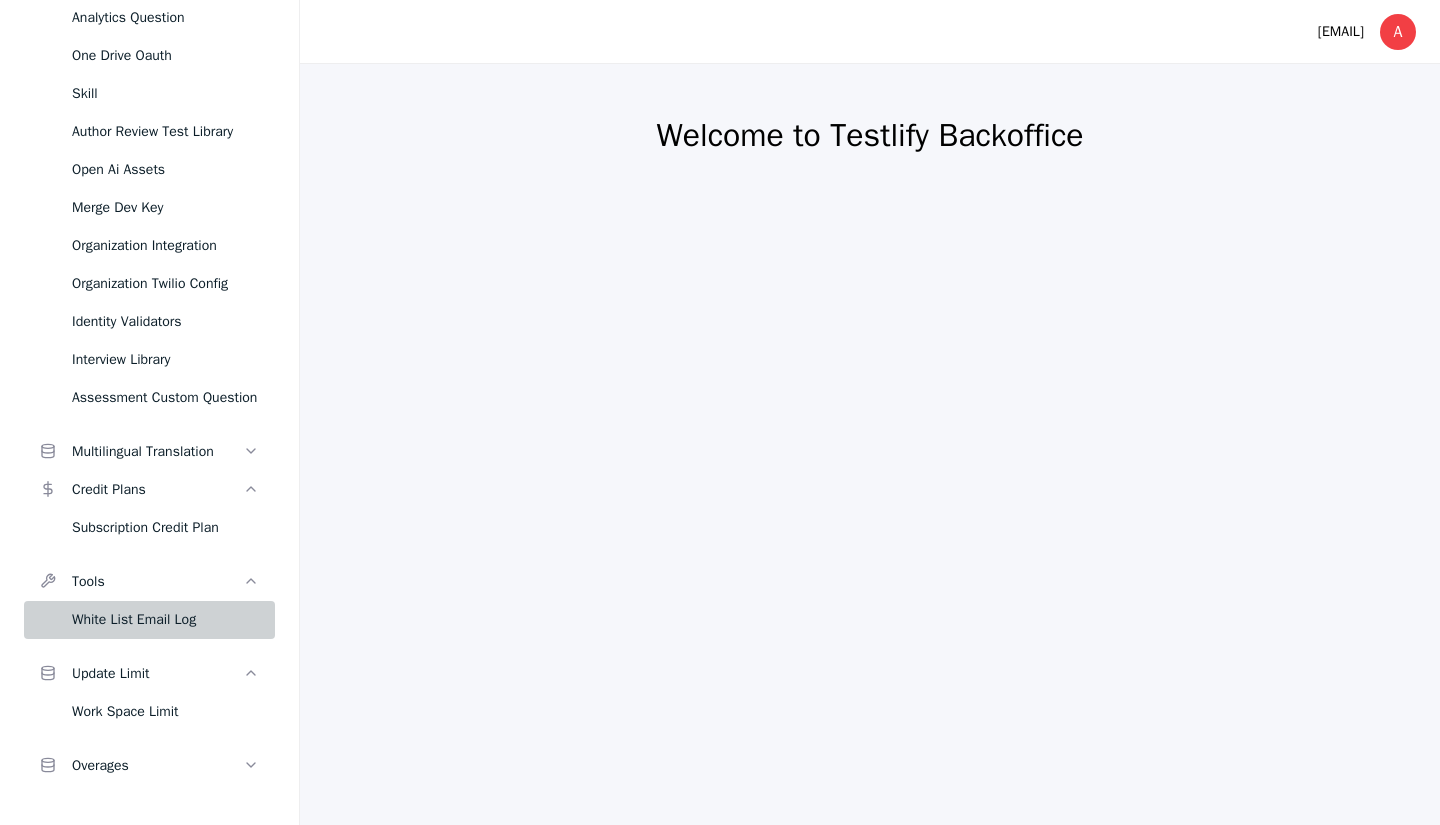click on "White List Email Log" at bounding box center (165, 620) 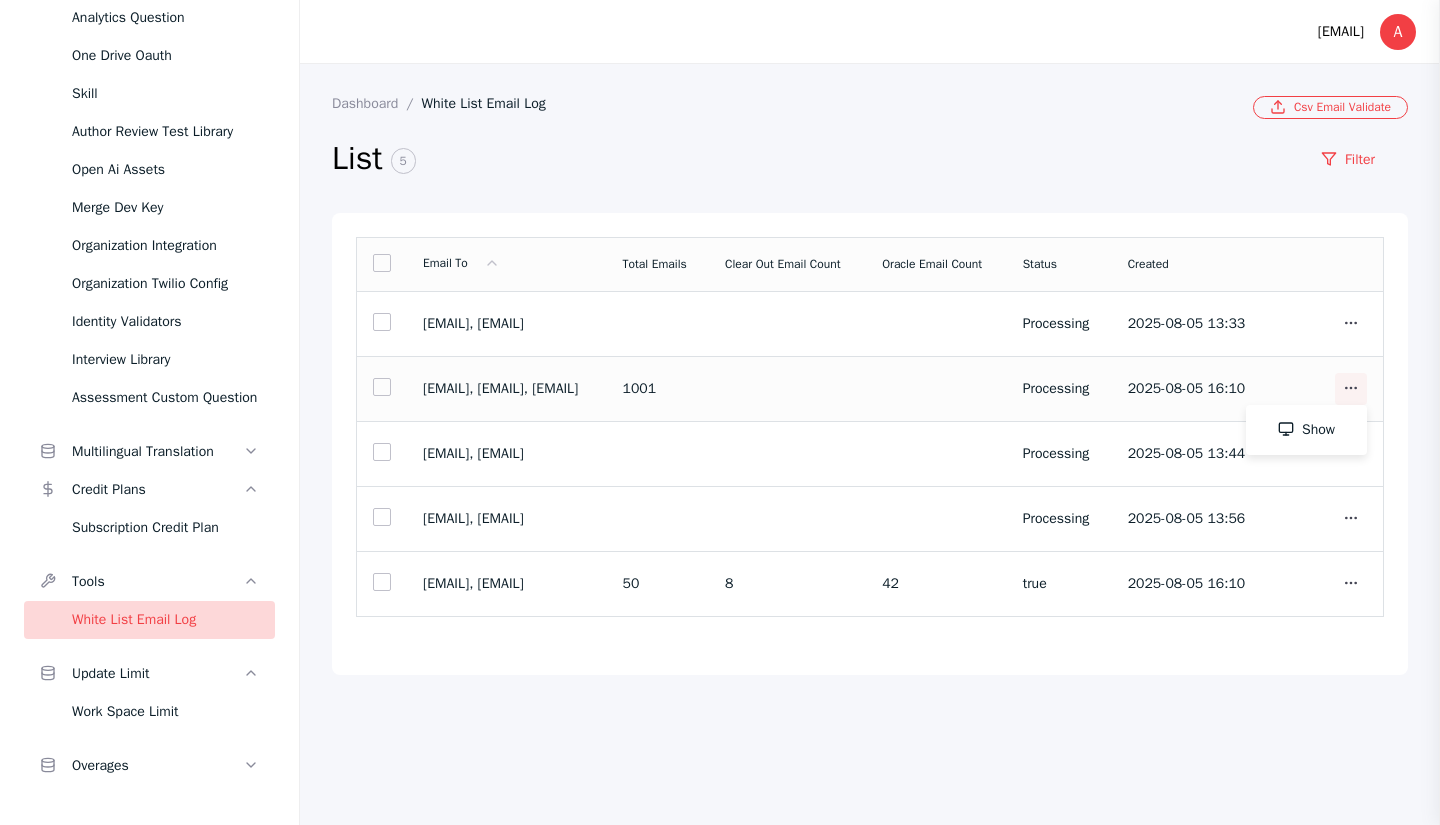 click 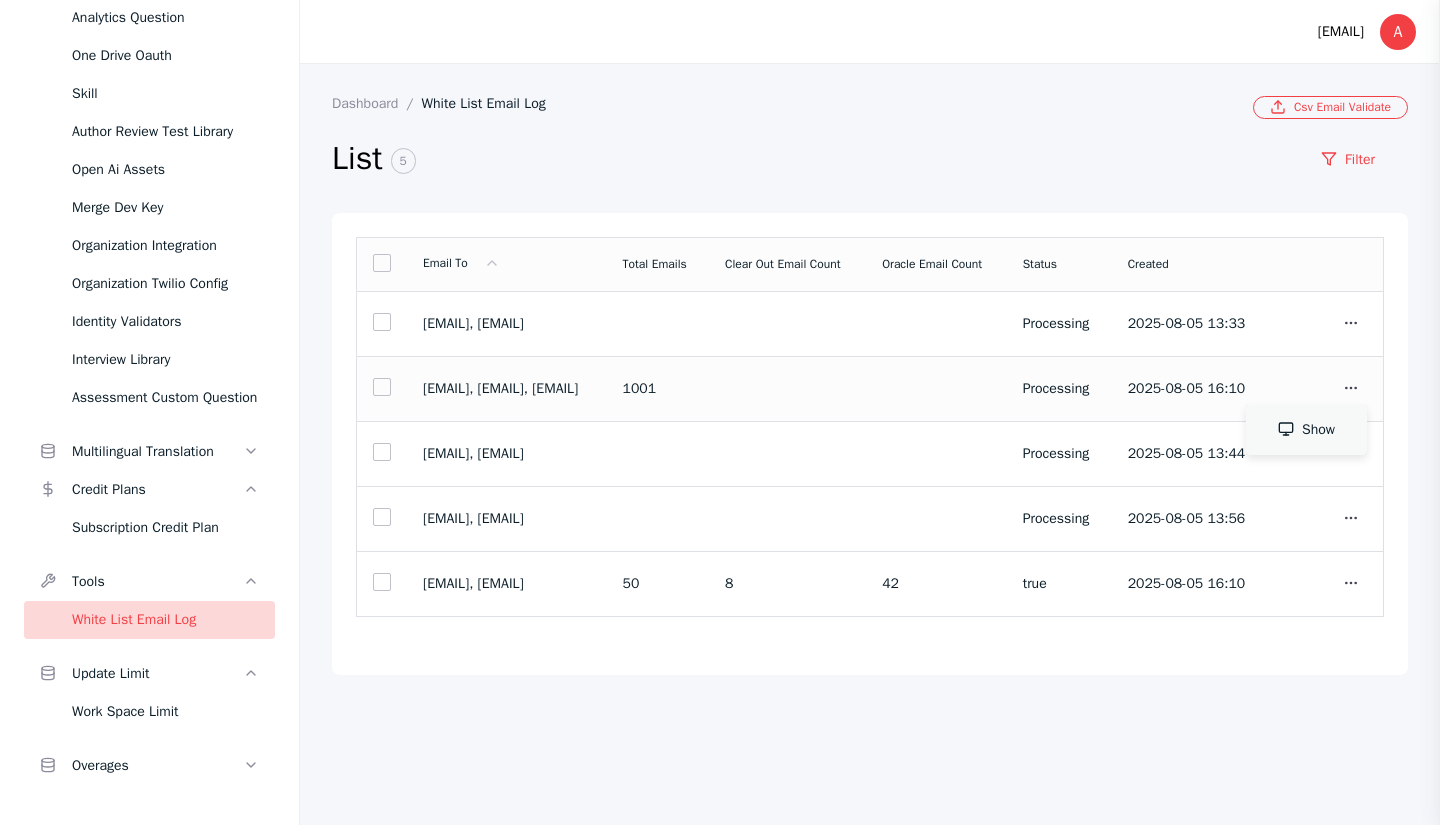 click on "Show" at bounding box center [1306, 430] 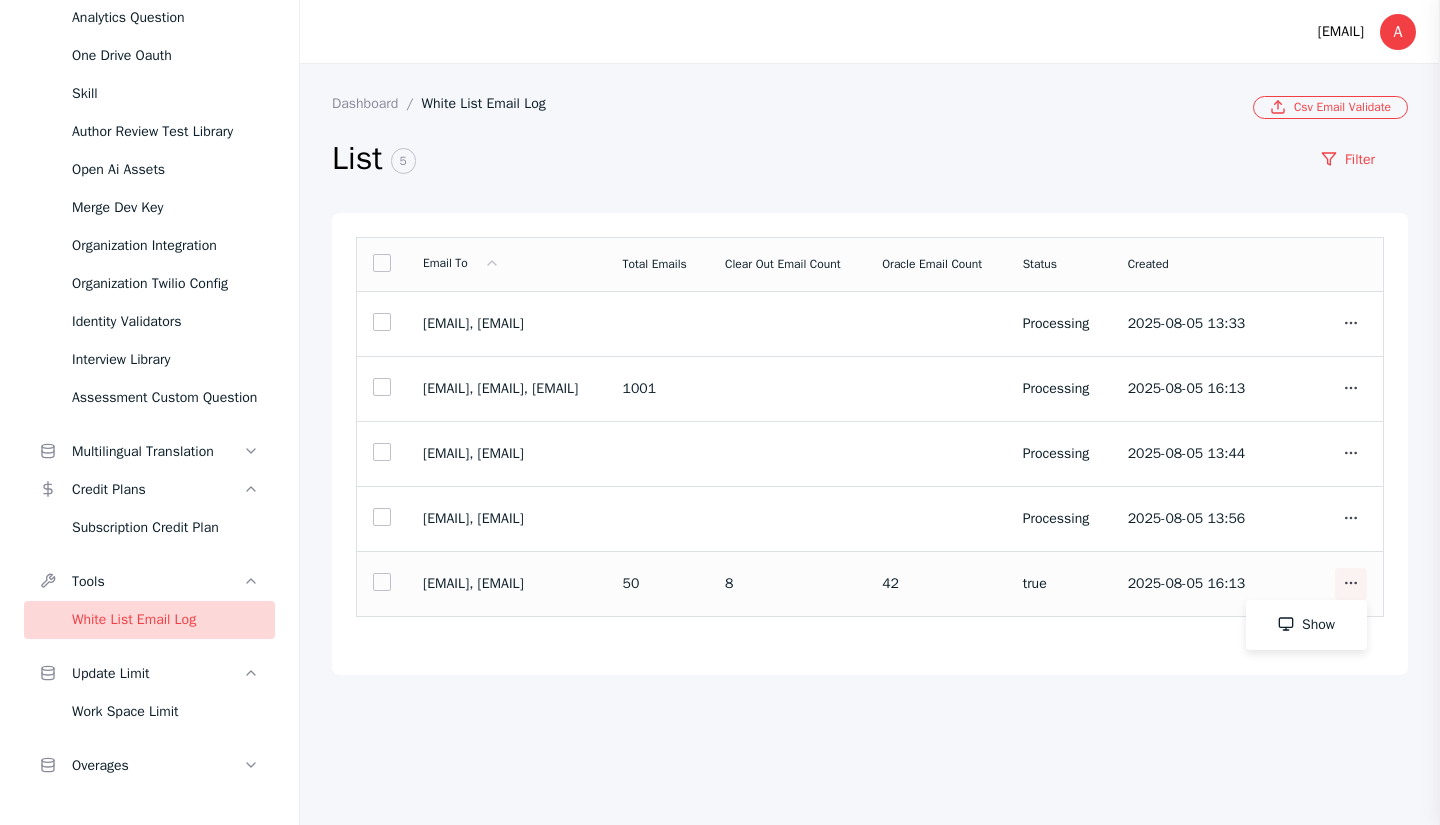 click at bounding box center [1351, 584] 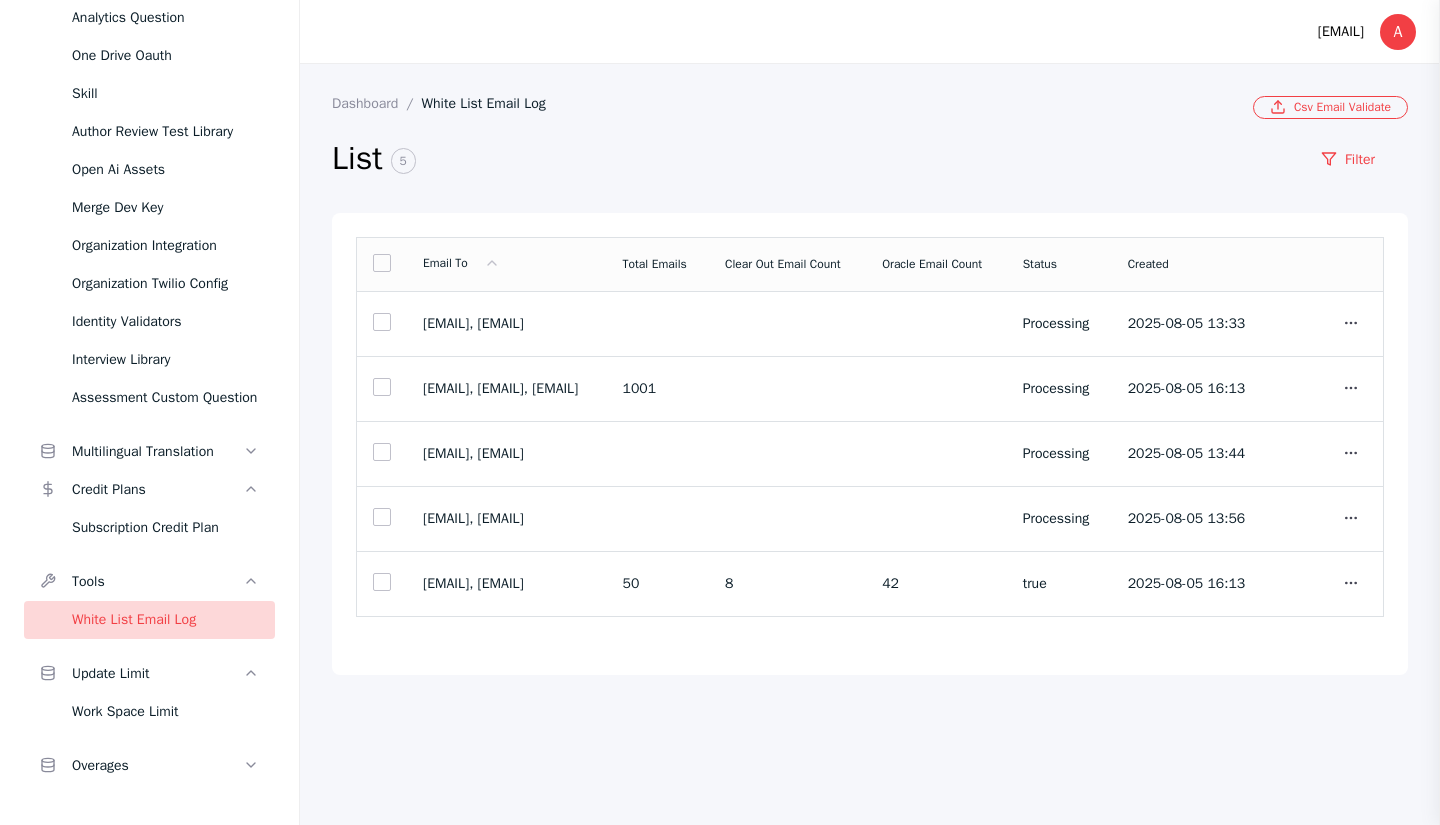 click on "Email To Total Emails Clear Out Email Count Oracle Email Count Status Created  [EMAIL], [EMAIL] Processing 2025-08-05 13:33 Show [EMAIL], [EMAIL], [EMAIL] 1001 Processing 2025-08-05 16:13 Show [EMAIL], [EMAIL] Processing 2025-08-05 13:44 Show [EMAIL], [EMAIL] Processing 2025-08-05 13:56 Show [EMAIL], [EMAIL] 50 8 42 true 2025-08-05 16:13 Show" at bounding box center (870, 444) 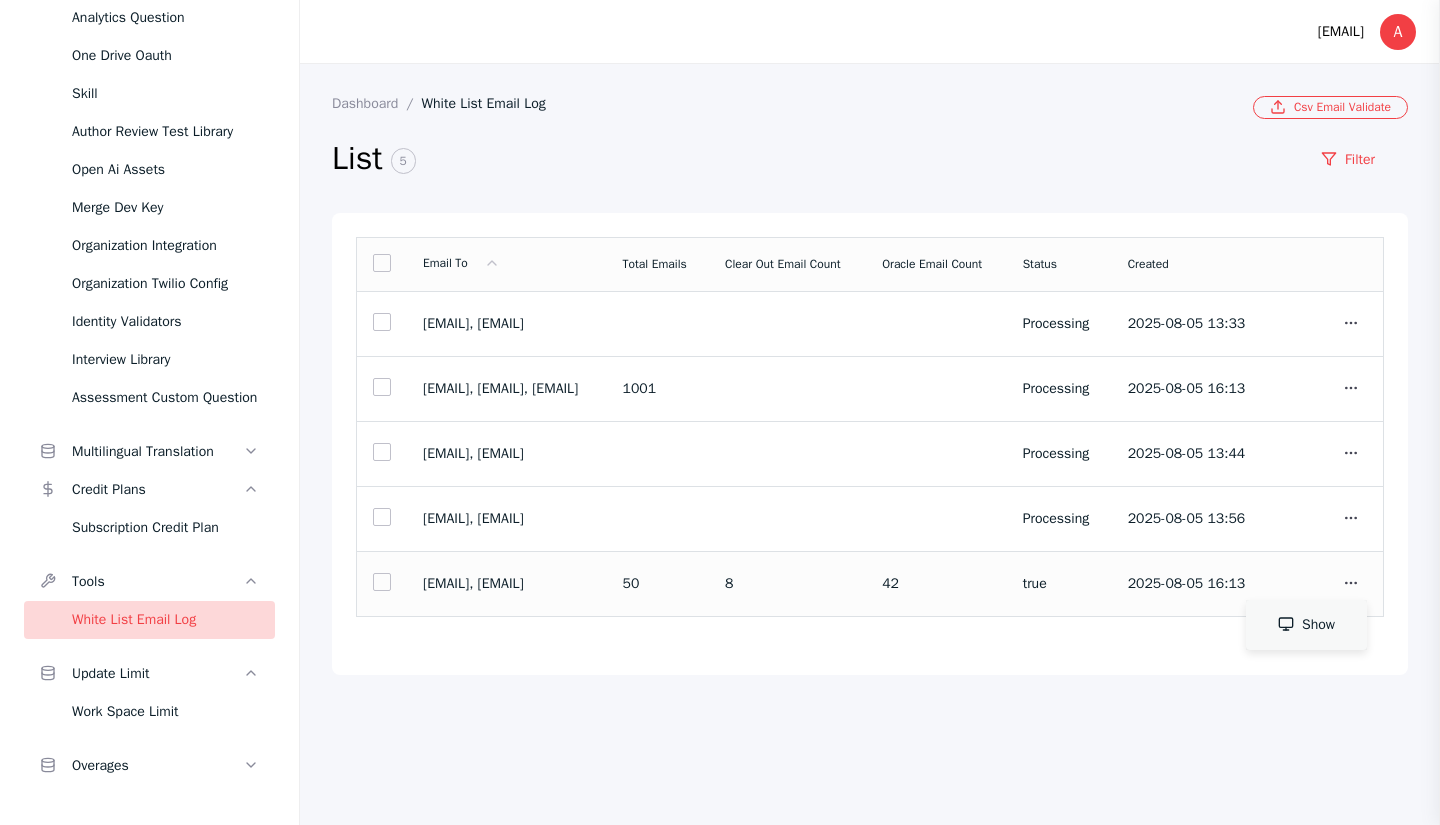 click on "Show" at bounding box center (1306, 625) 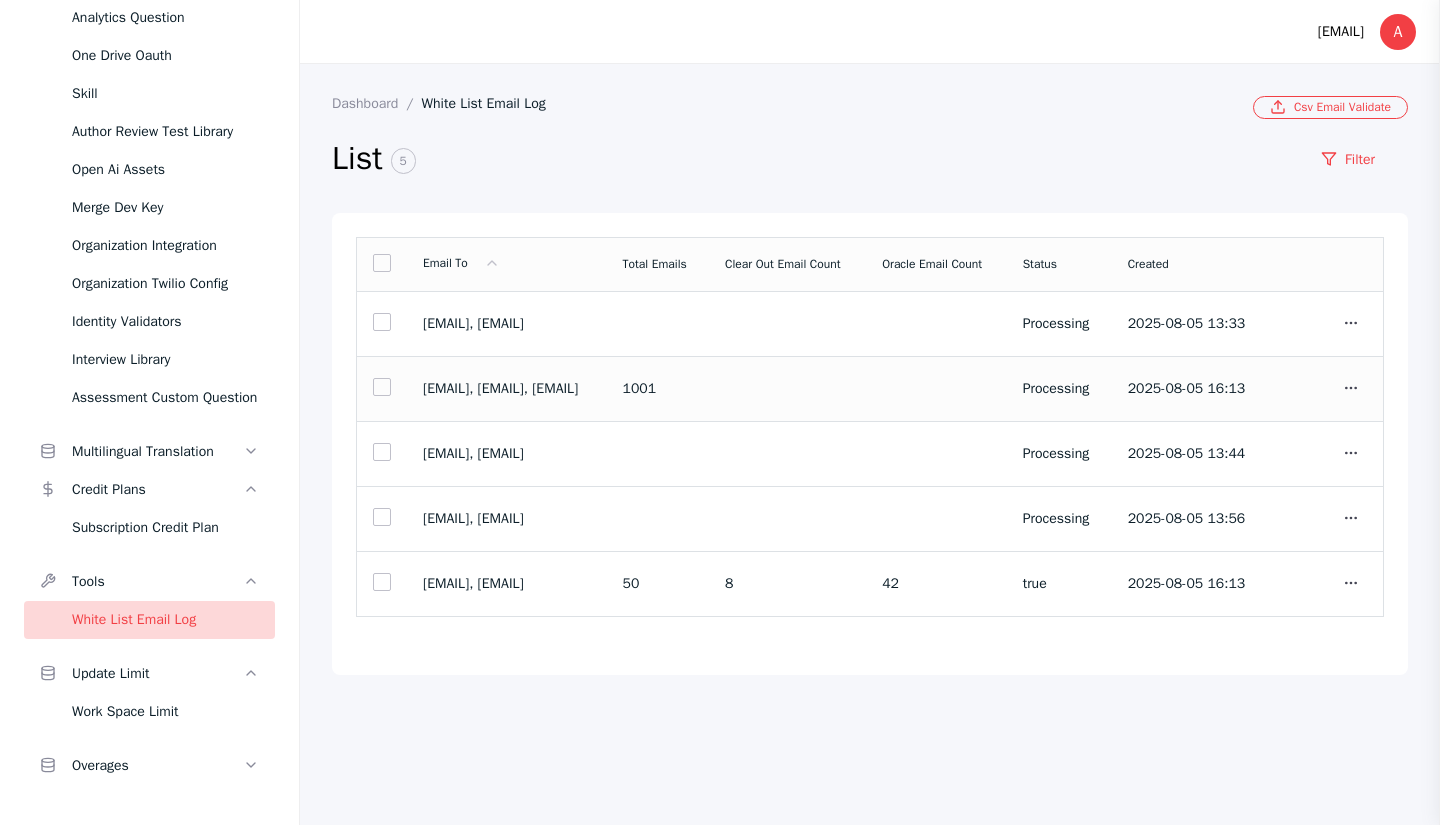 click on "[EMAIL], [EMAIL], [EMAIL]" at bounding box center (507, 389) 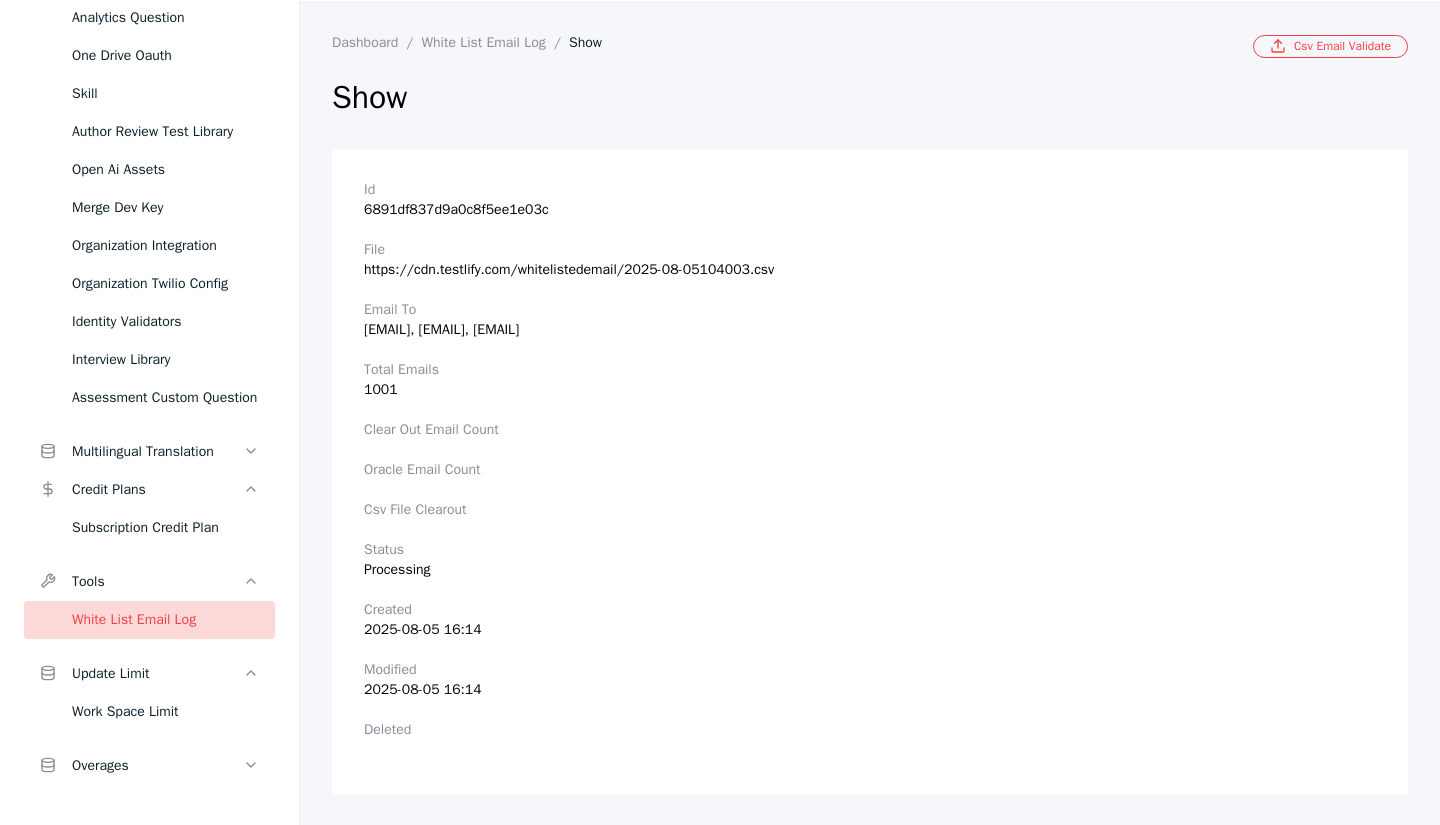 scroll, scrollTop: 0, scrollLeft: 0, axis: both 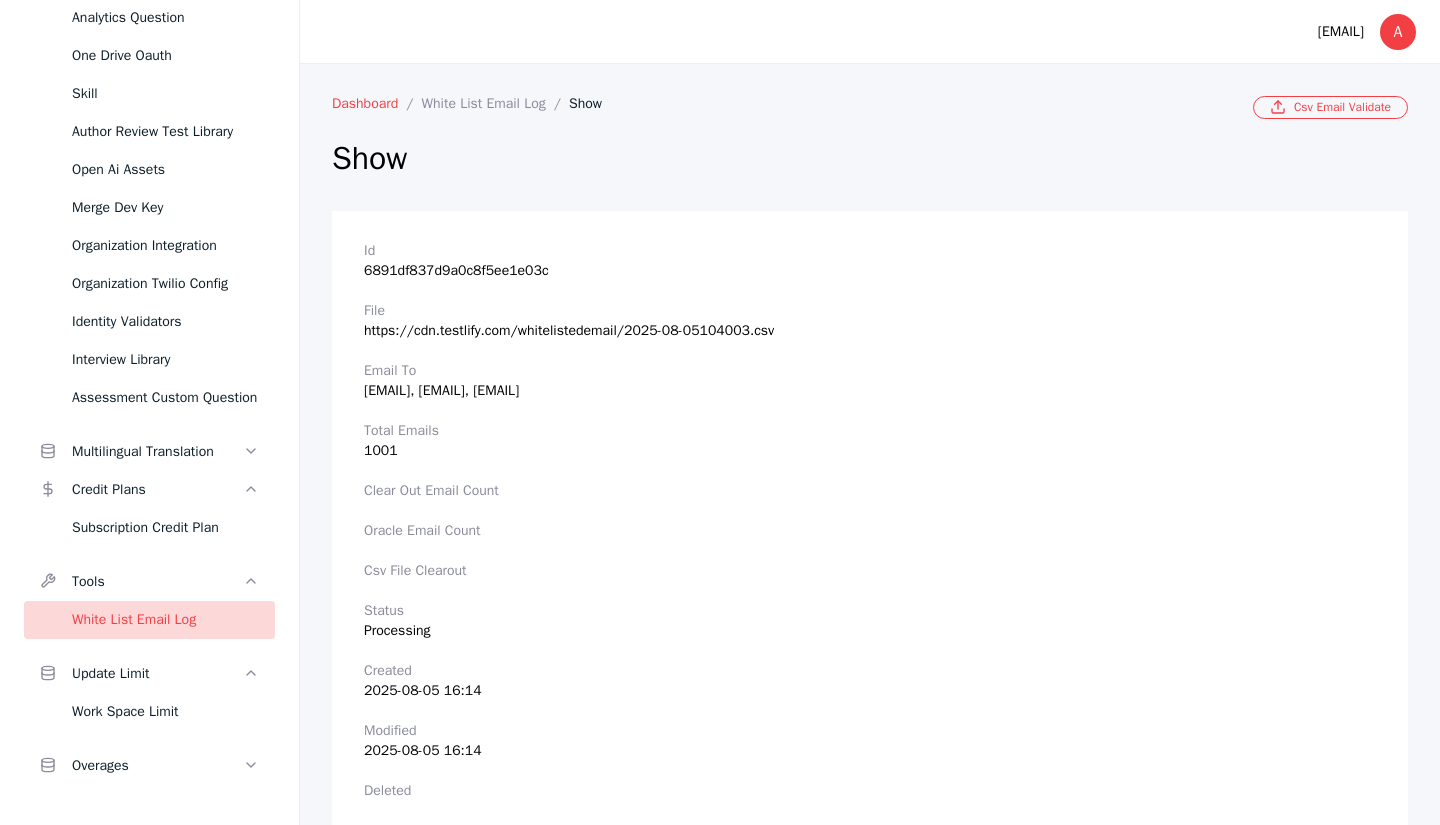 click on "Dashboard" at bounding box center (377, 103) 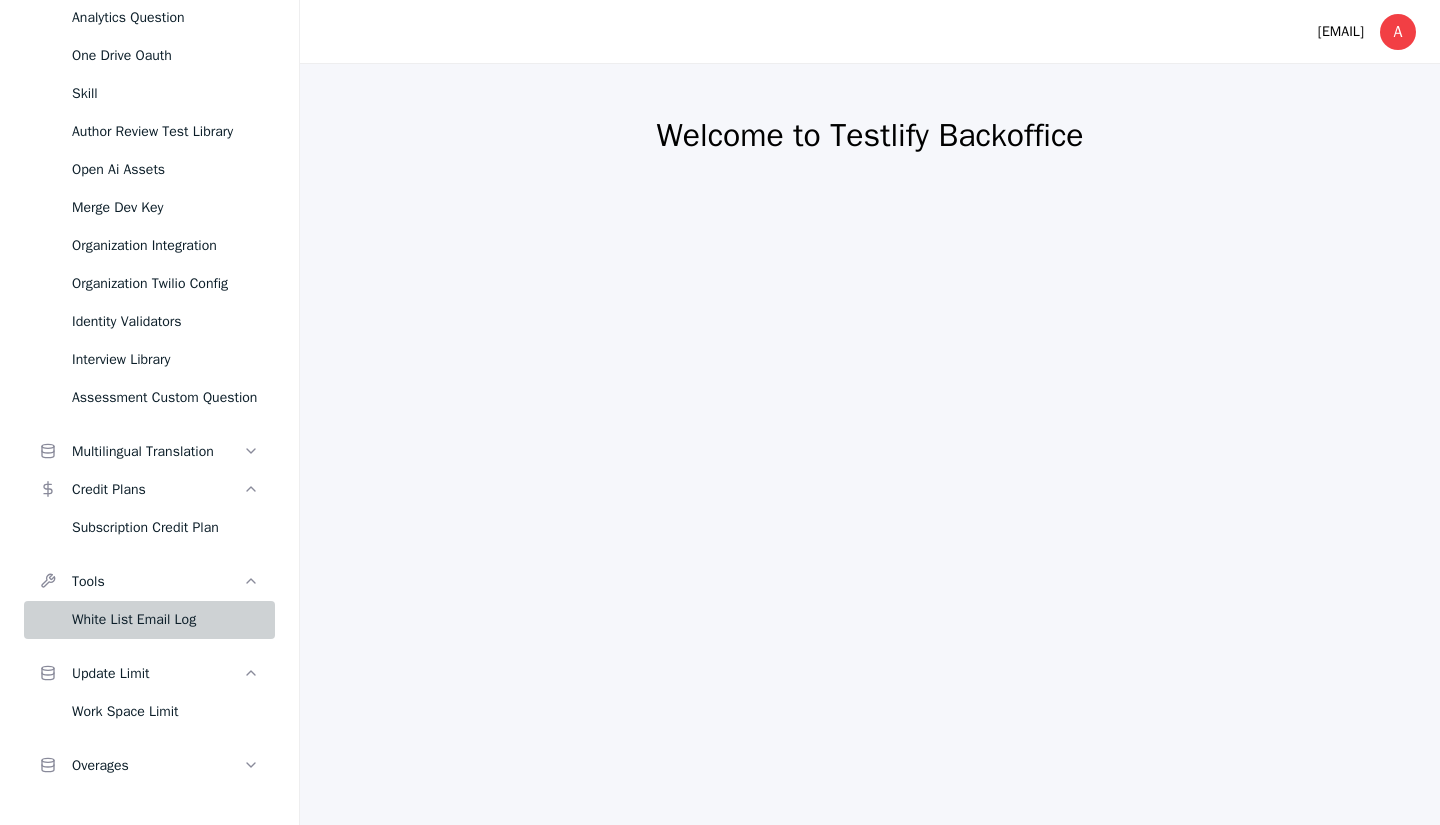click on "White List Email Log" at bounding box center (165, 620) 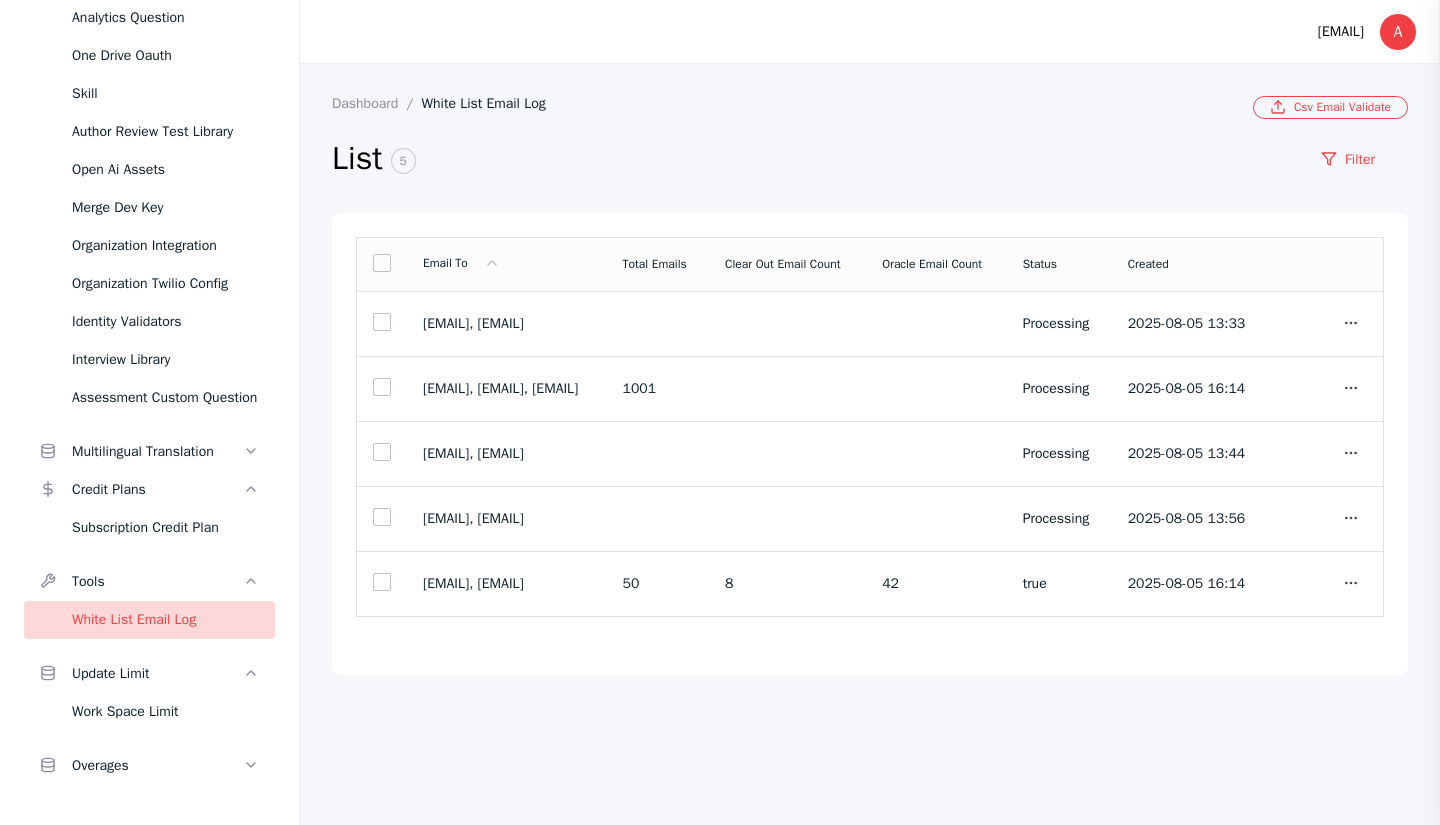 click on "White List Email Log" at bounding box center (492, 103) 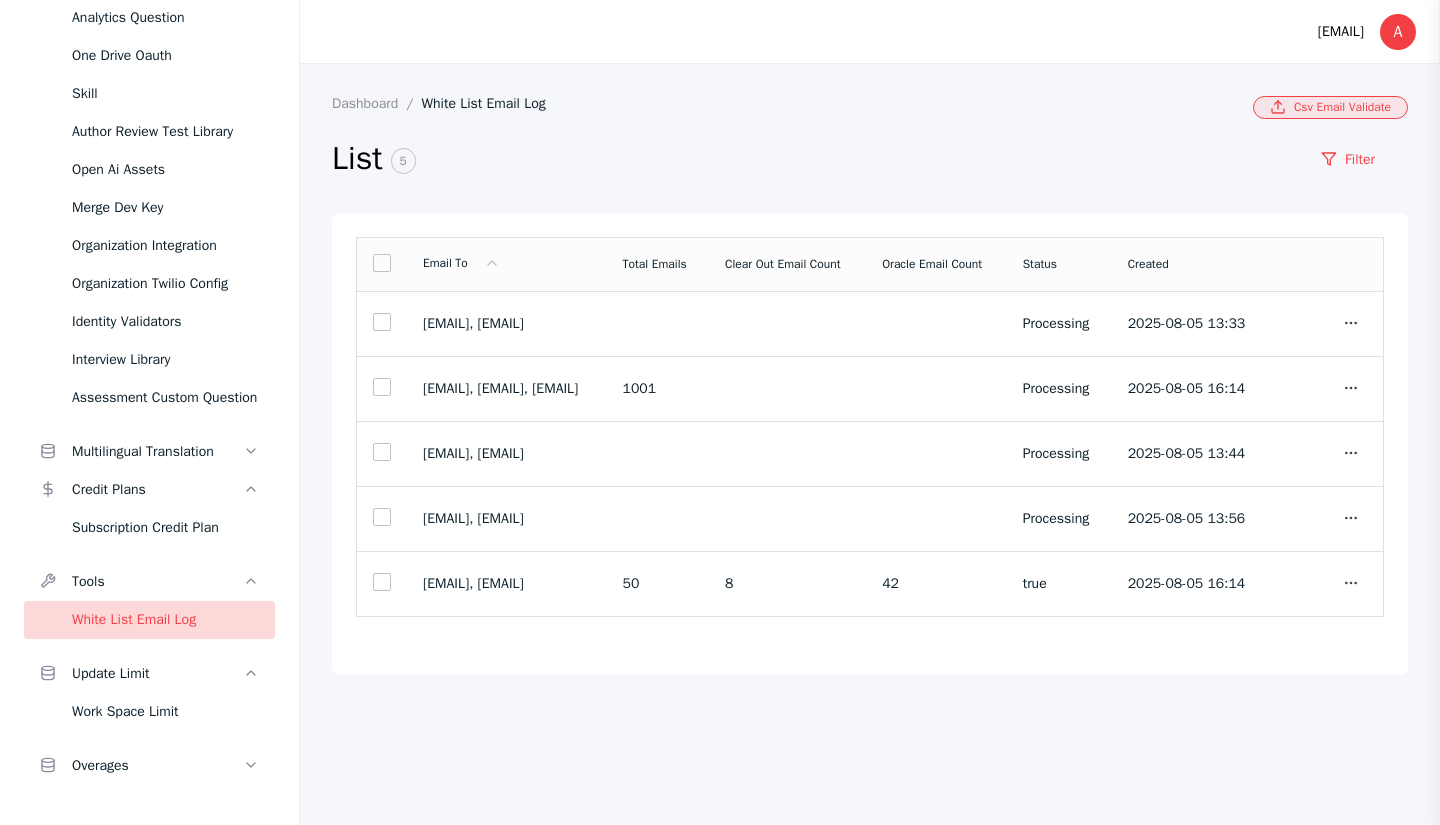 click on "Csv Email Validate" at bounding box center (1330, 107) 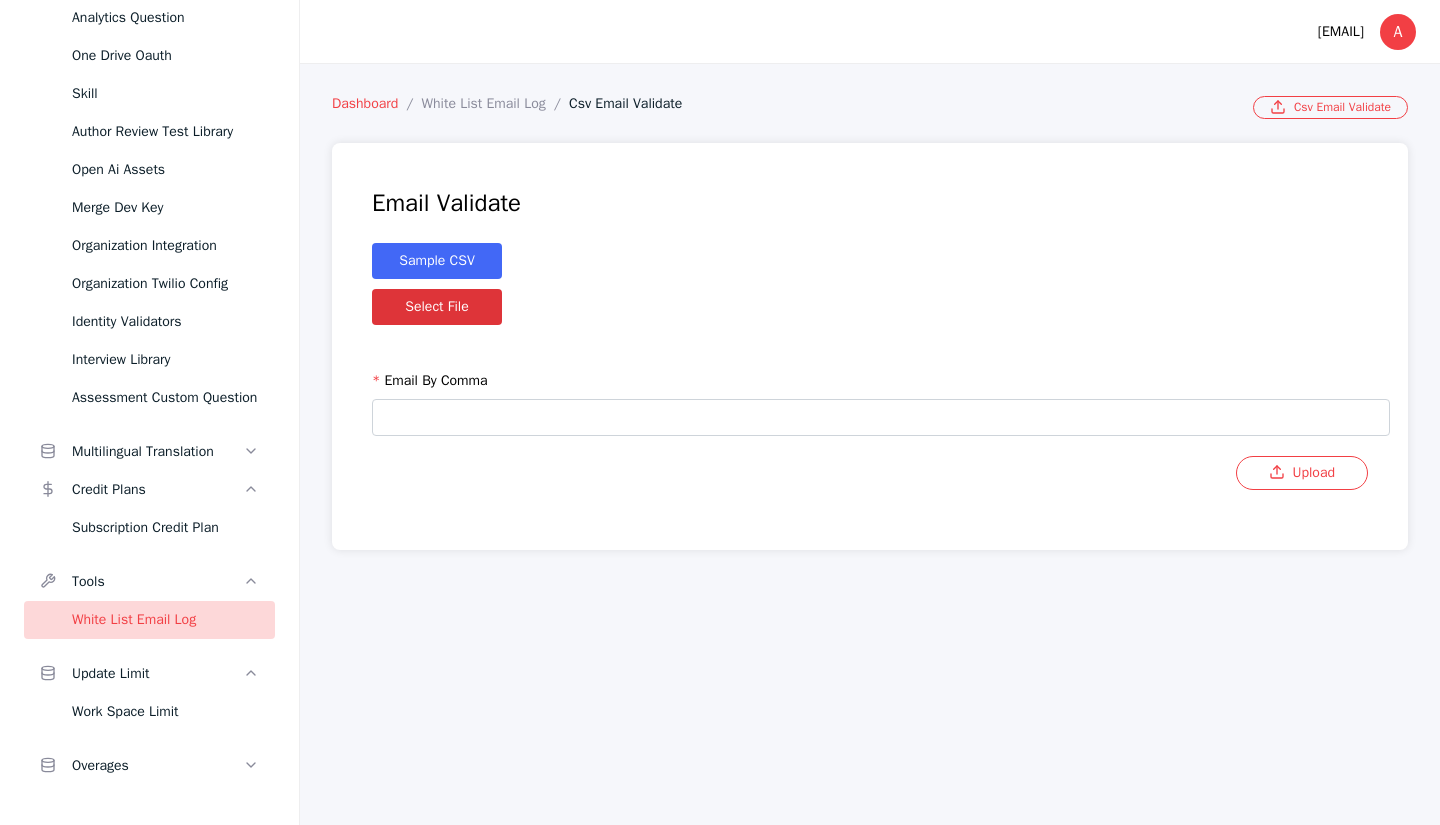 click on "Dashboard" at bounding box center (377, 103) 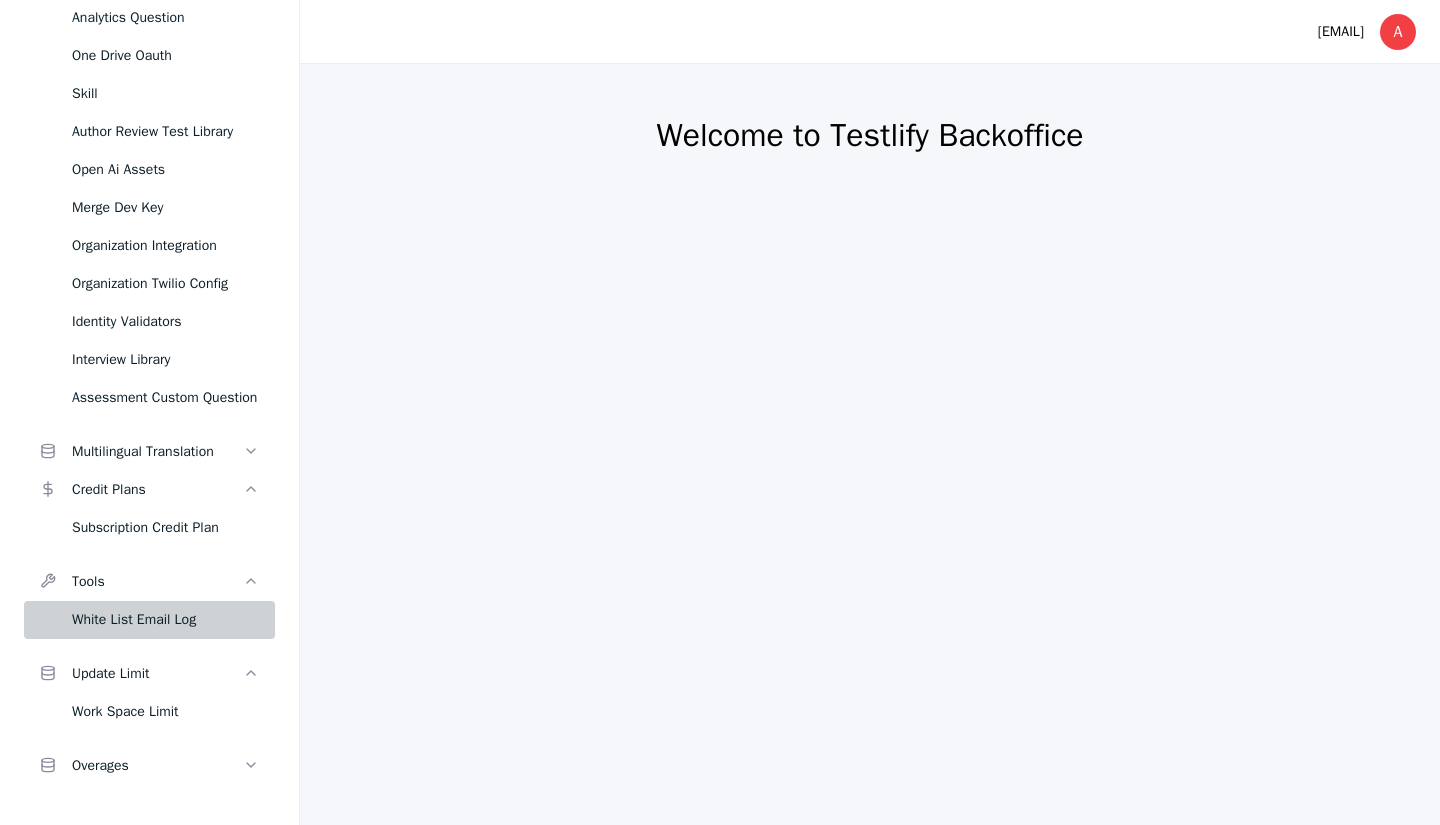 click on "White List Email Log" at bounding box center [165, 620] 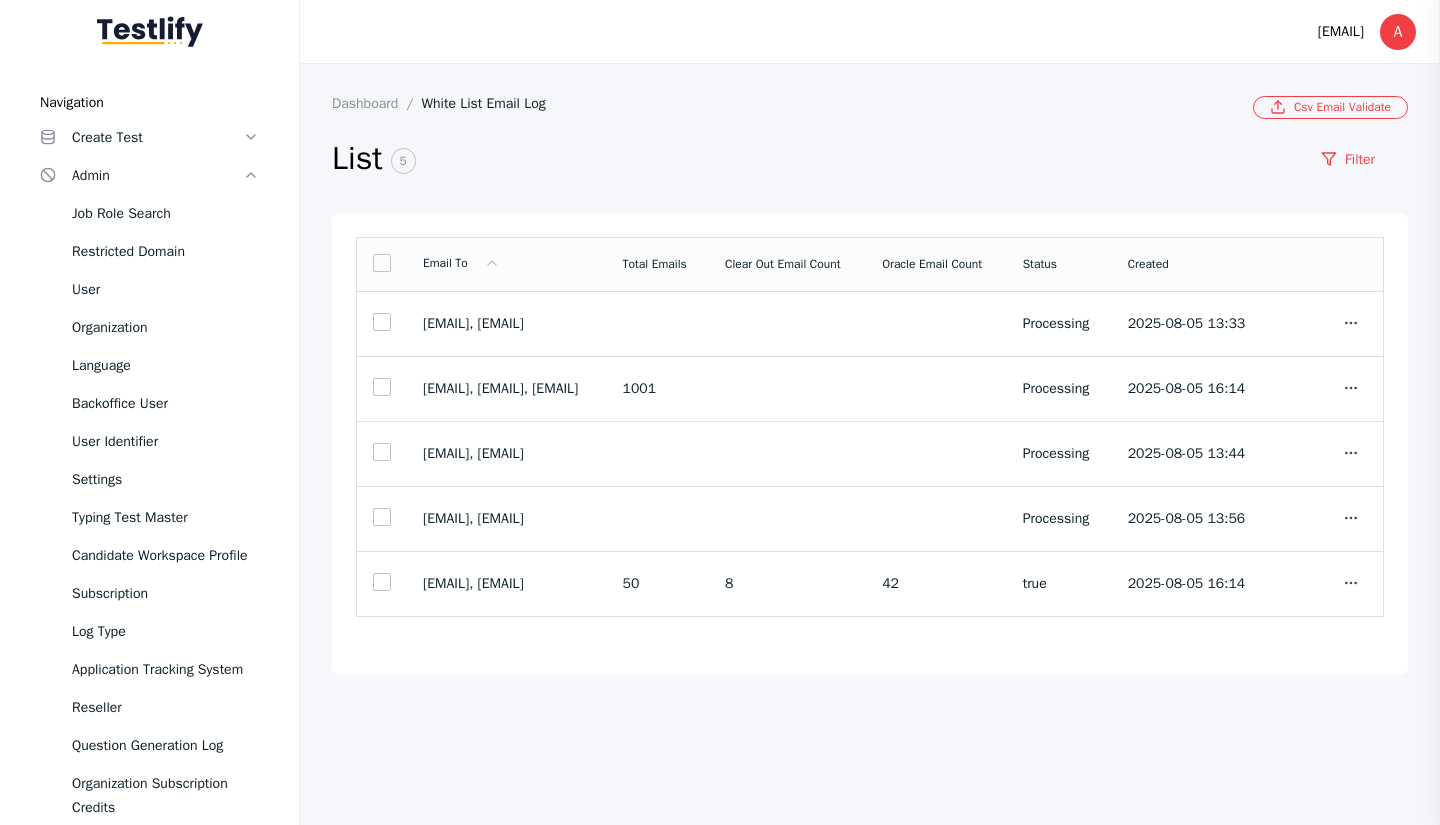 scroll, scrollTop: 0, scrollLeft: 0, axis: both 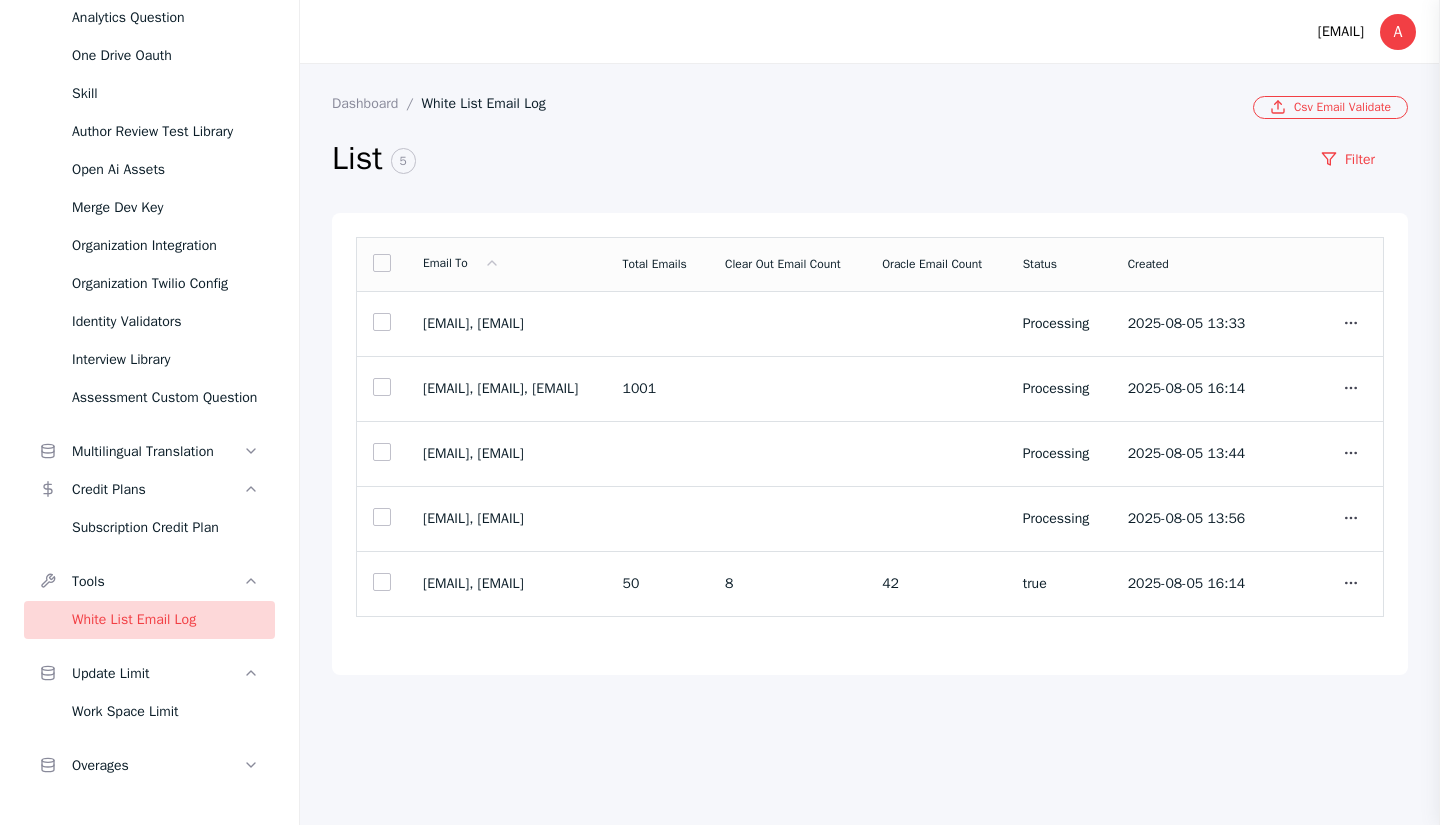 click on "White List Email Log" at bounding box center [165, 620] 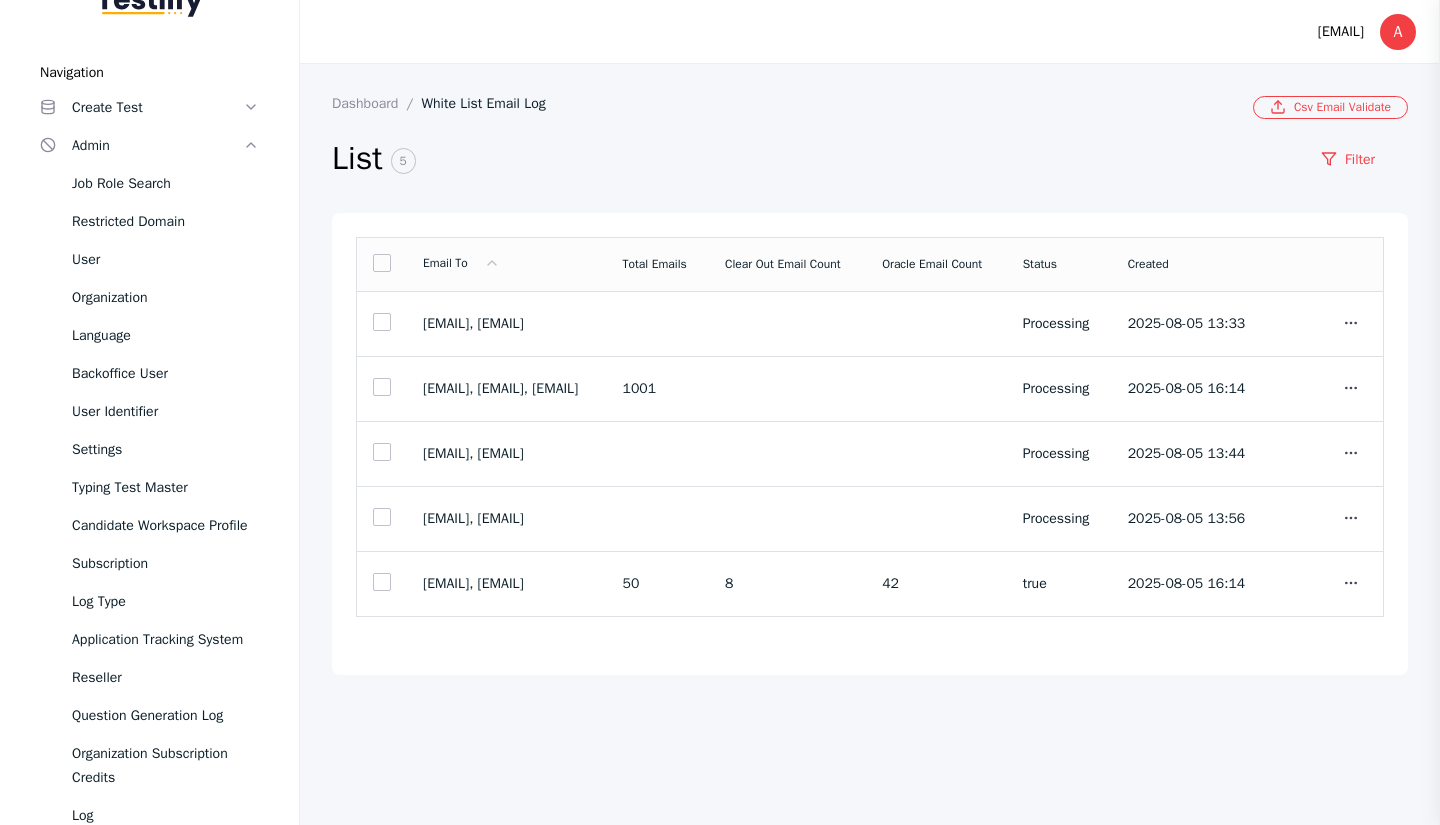scroll, scrollTop: 0, scrollLeft: 0, axis: both 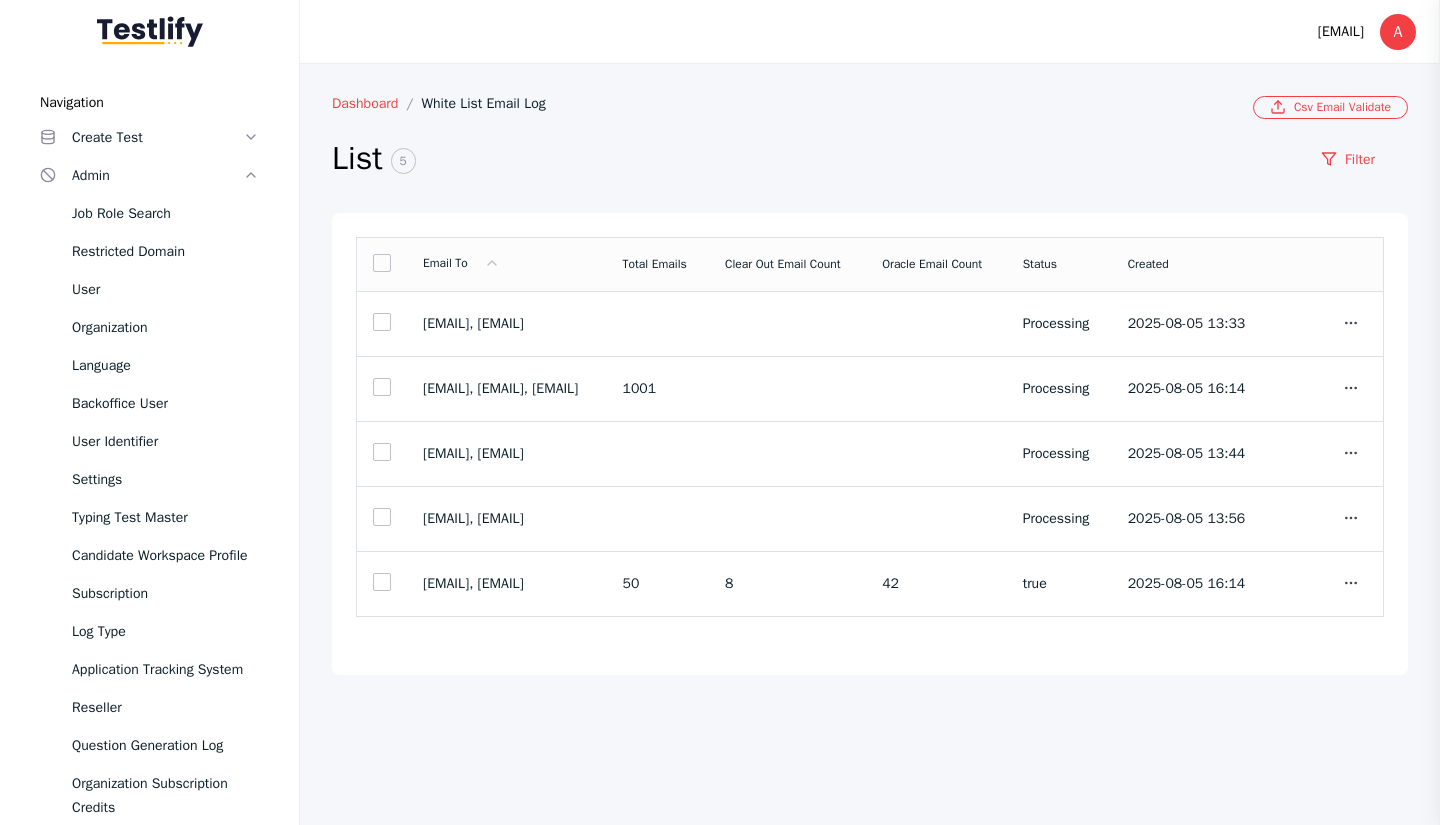 click on "Dashboard" at bounding box center (377, 103) 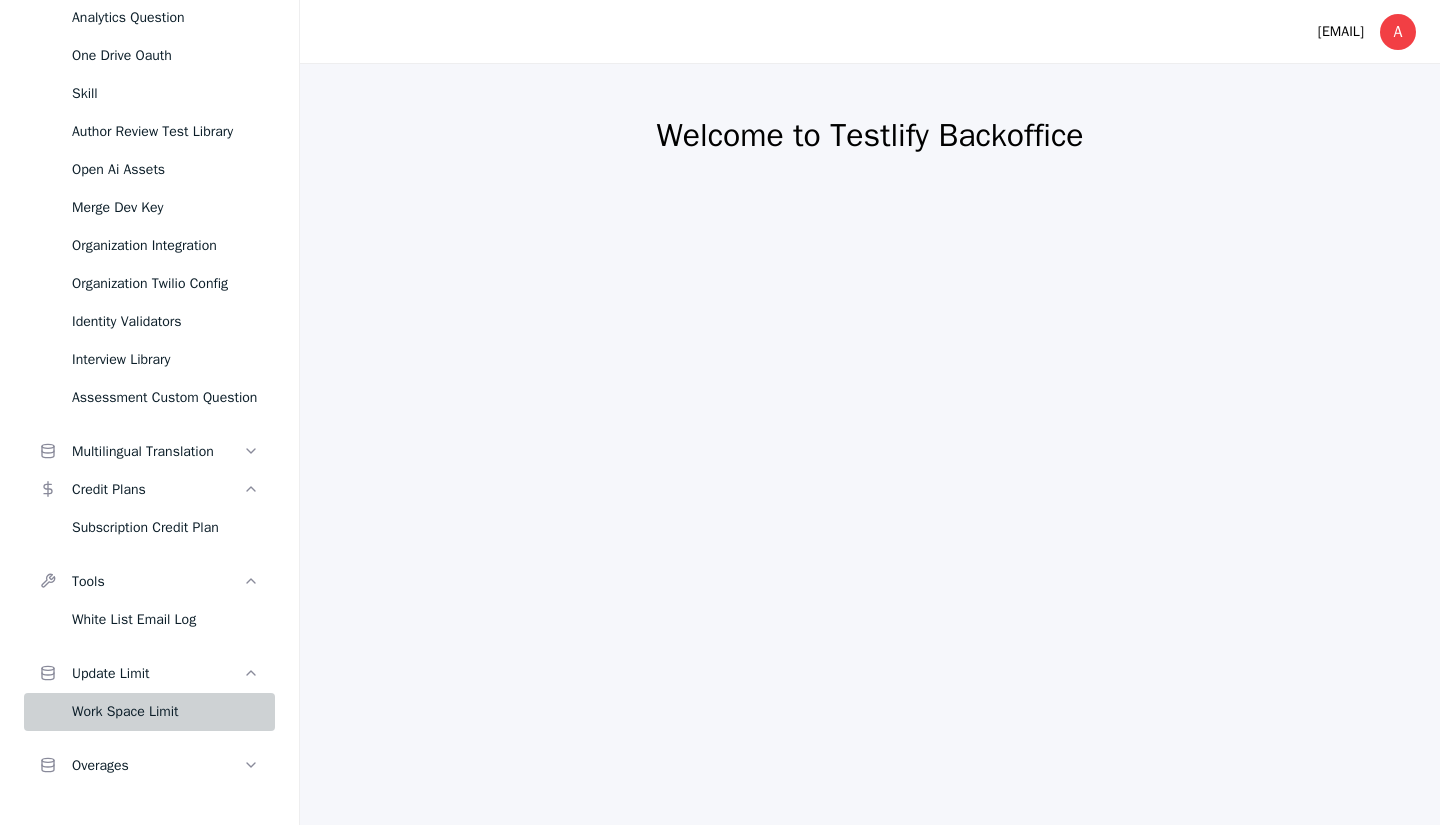 scroll, scrollTop: 1204, scrollLeft: 0, axis: vertical 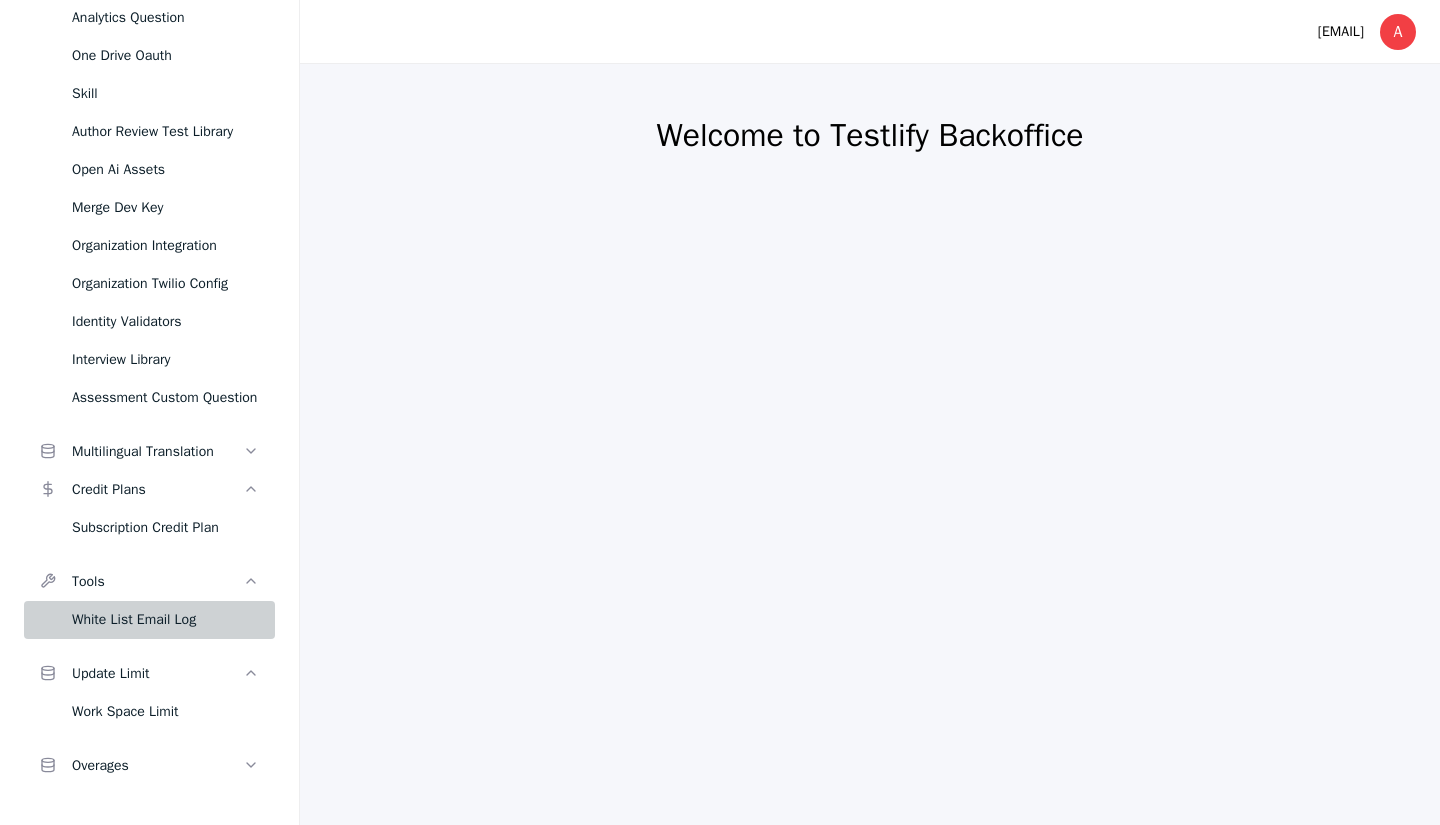 click on "White List Email Log" at bounding box center [165, 620] 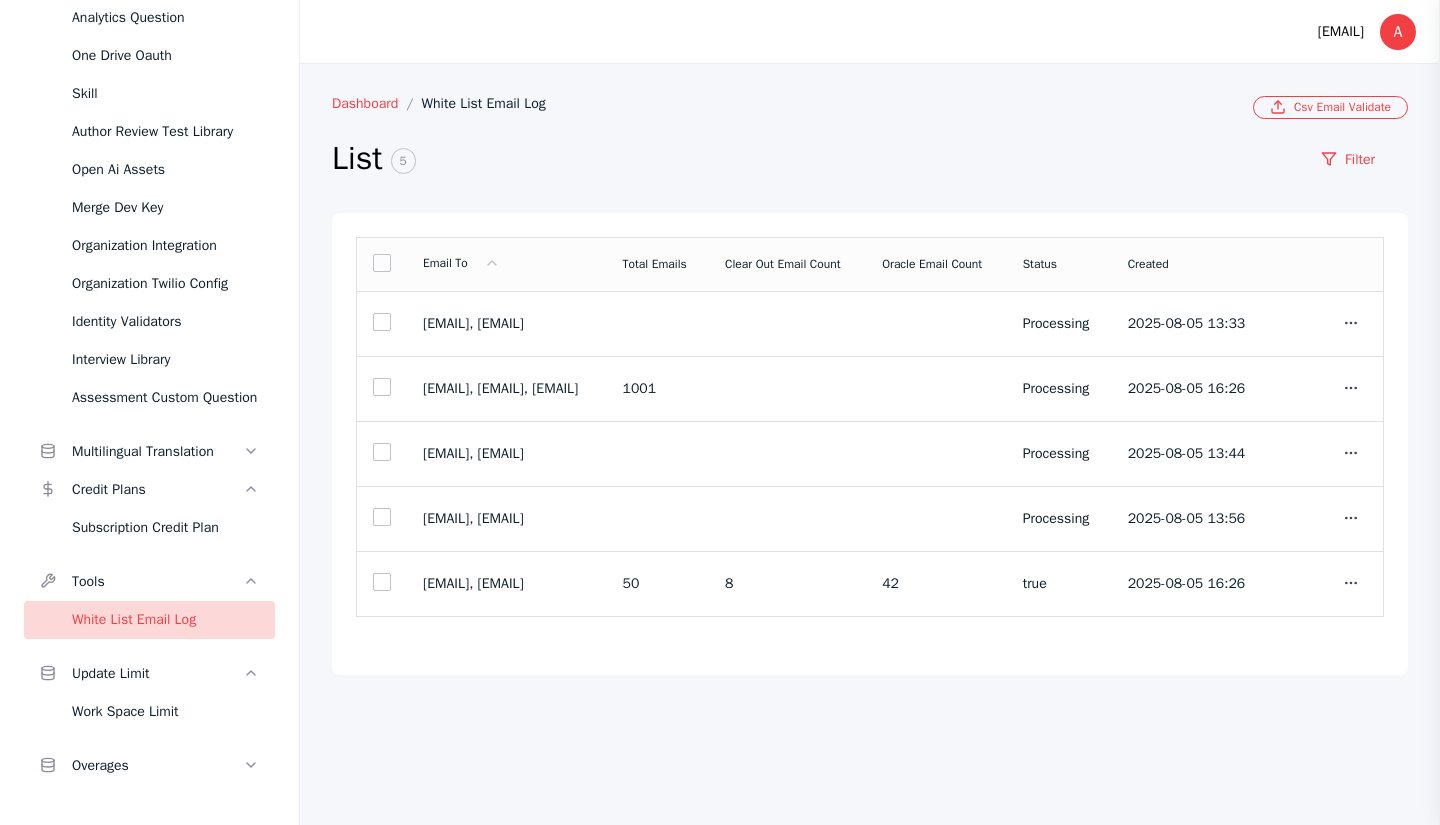click on "Dashboard" at bounding box center [377, 103] 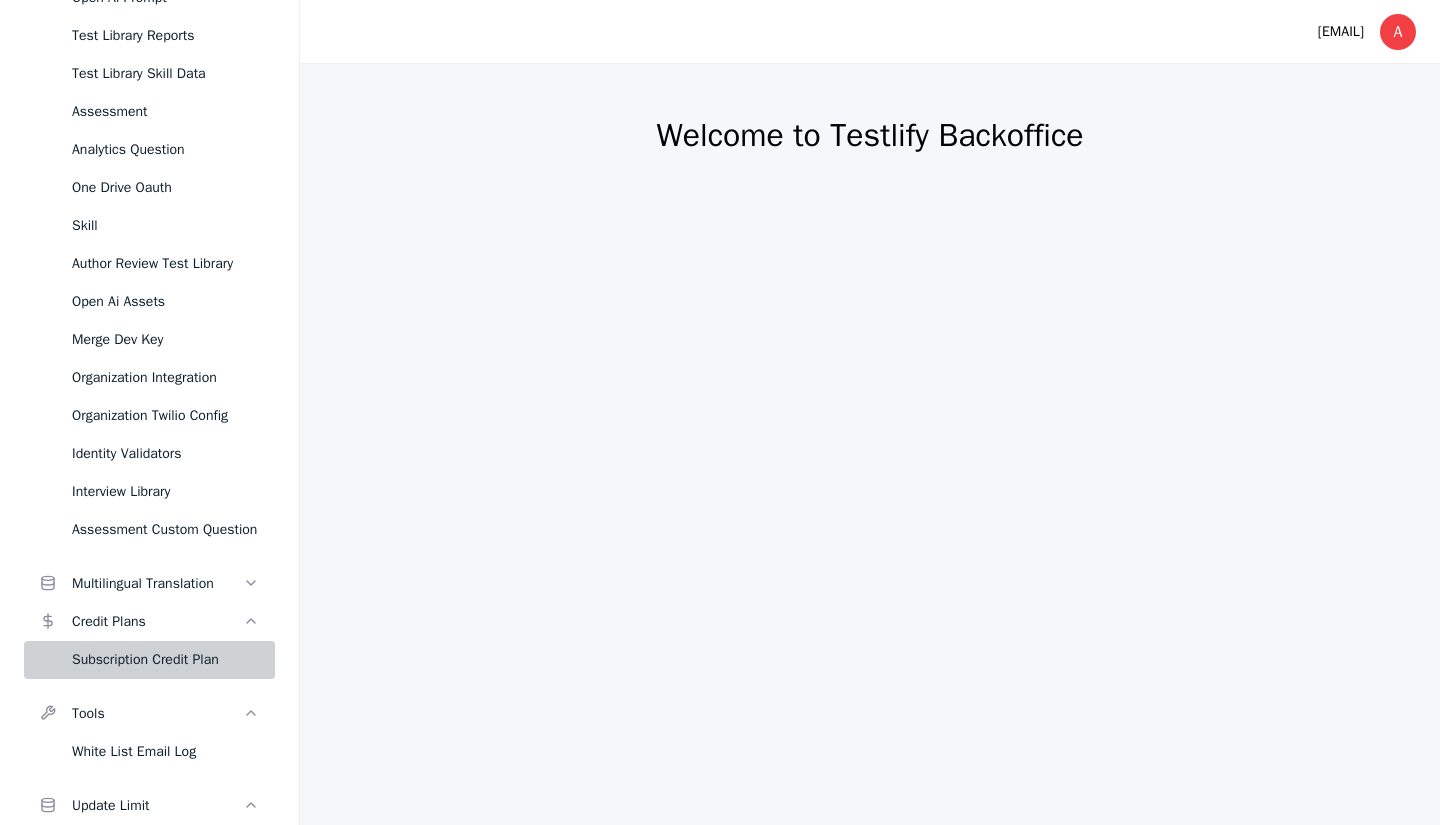 scroll, scrollTop: 1204, scrollLeft: 0, axis: vertical 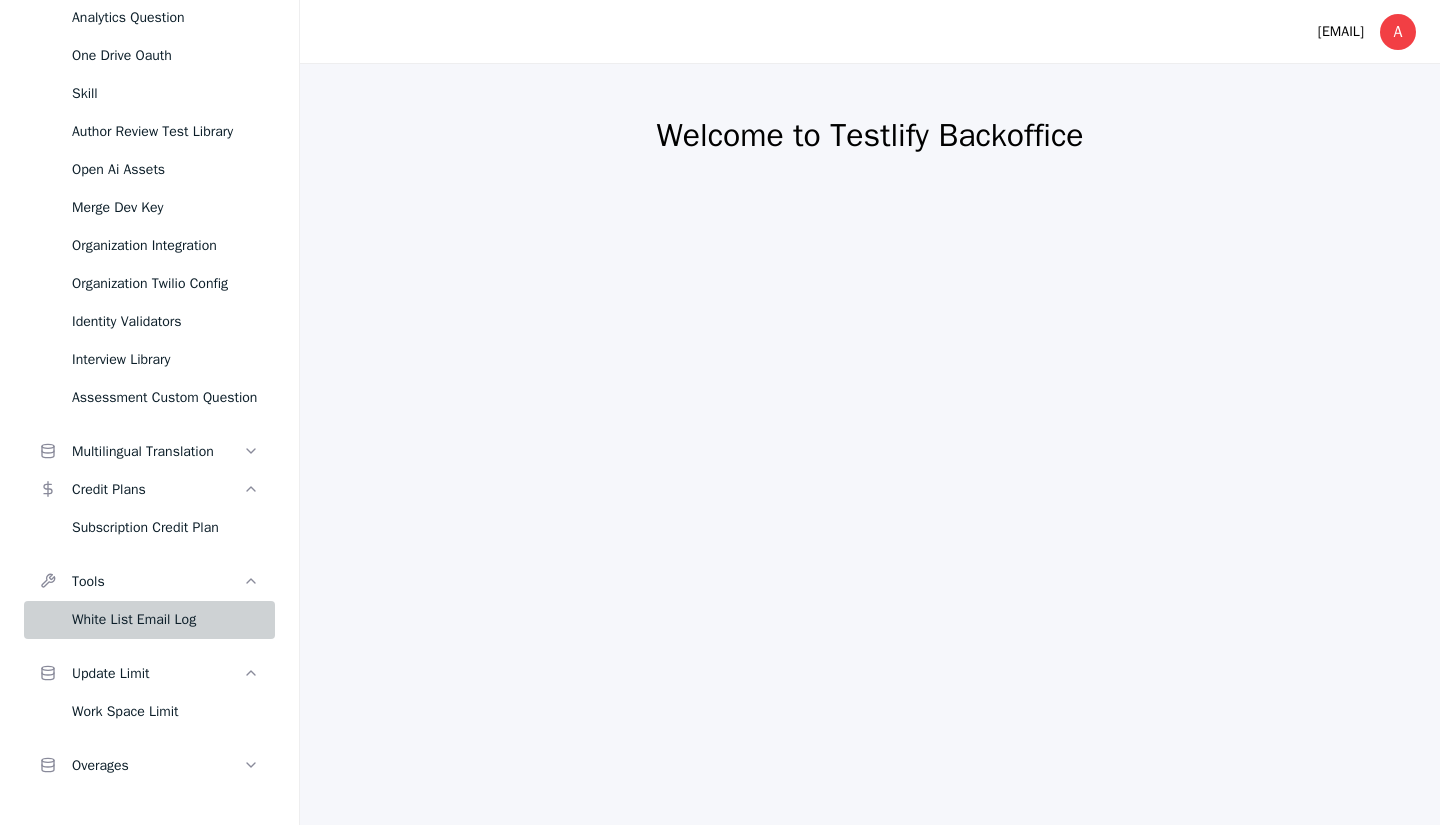 click on "White List Email Log" at bounding box center [165, 620] 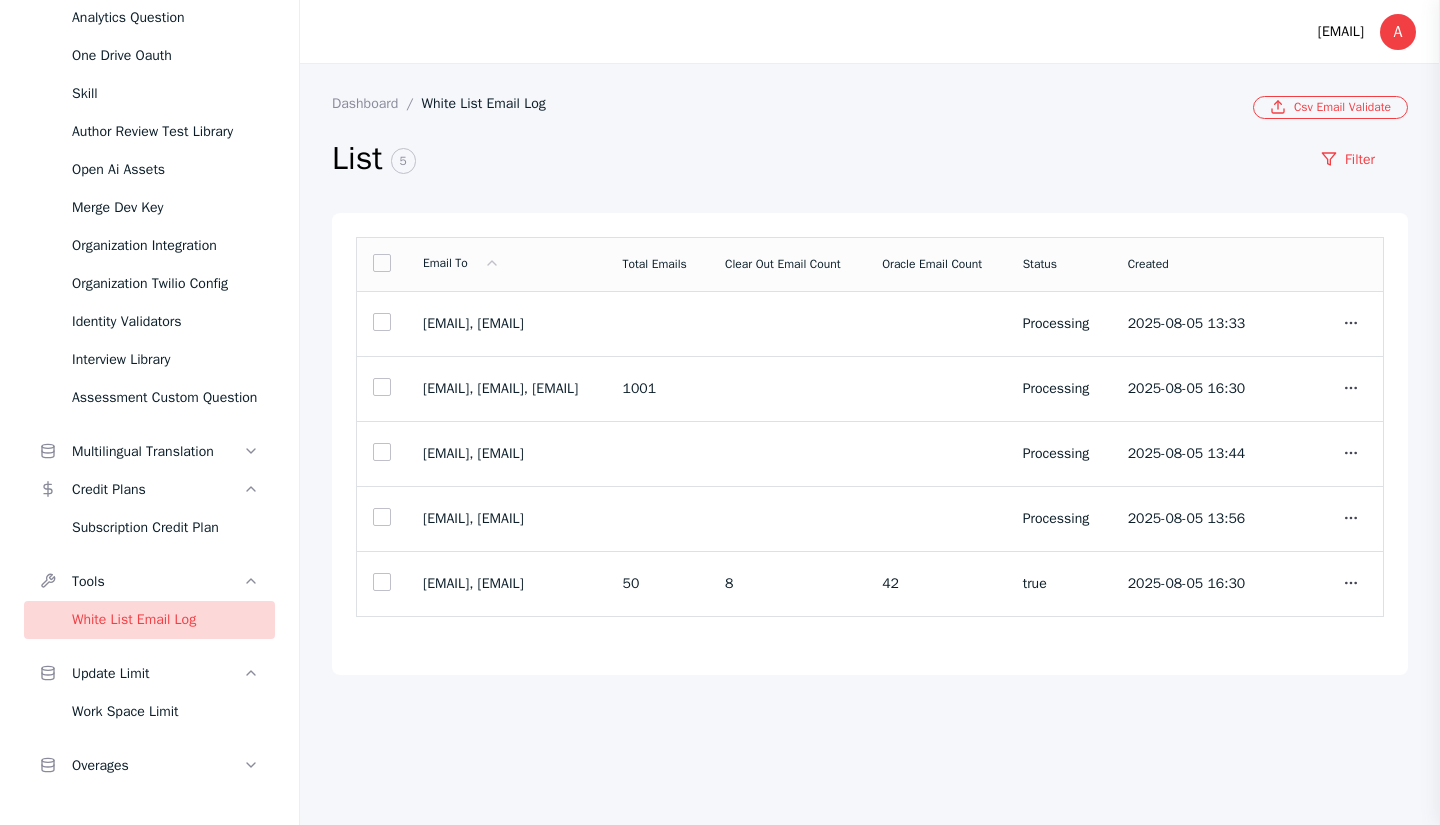 click on "White List Email Log" at bounding box center [165, 620] 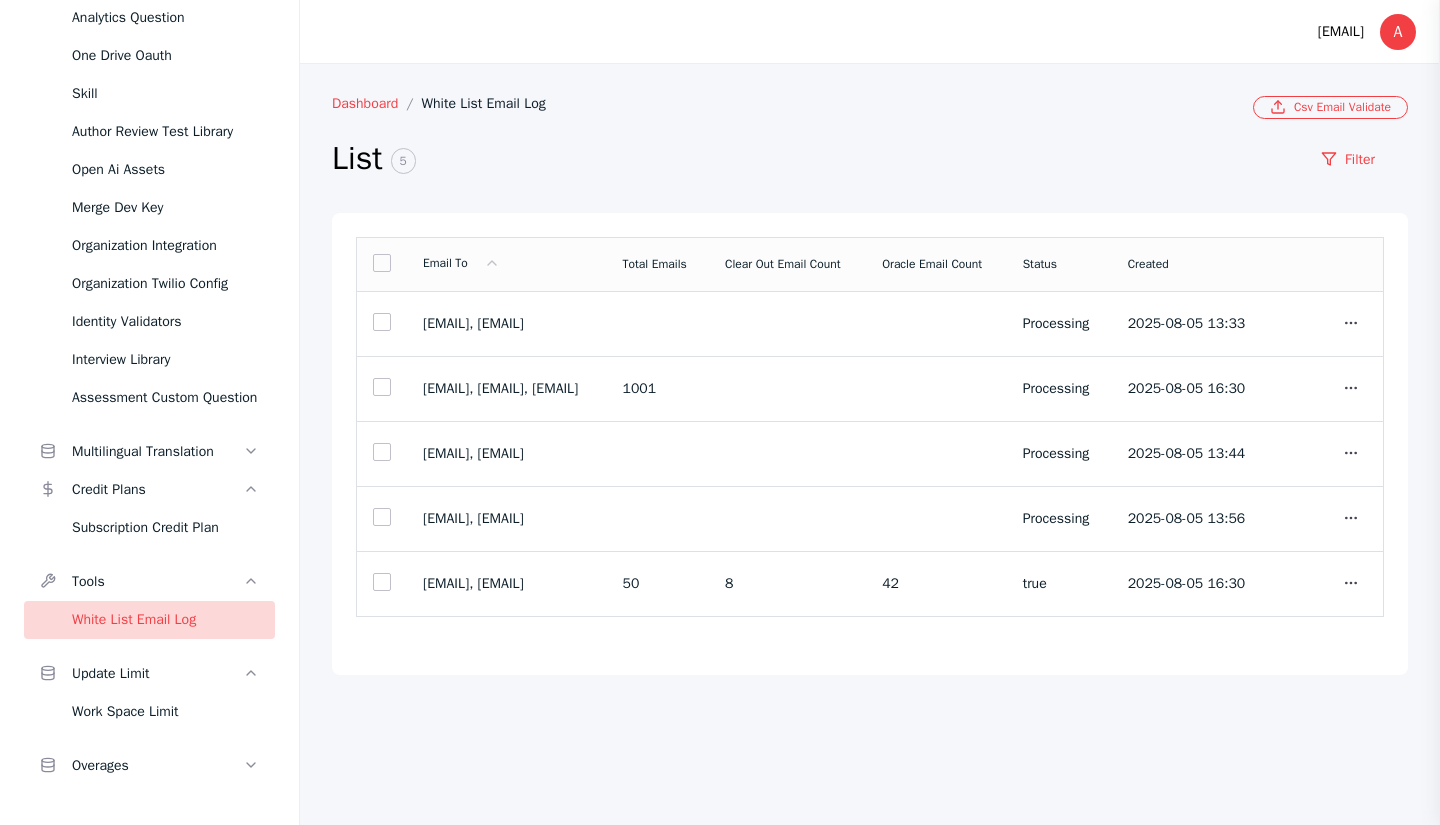 click on "Dashboard" at bounding box center [377, 103] 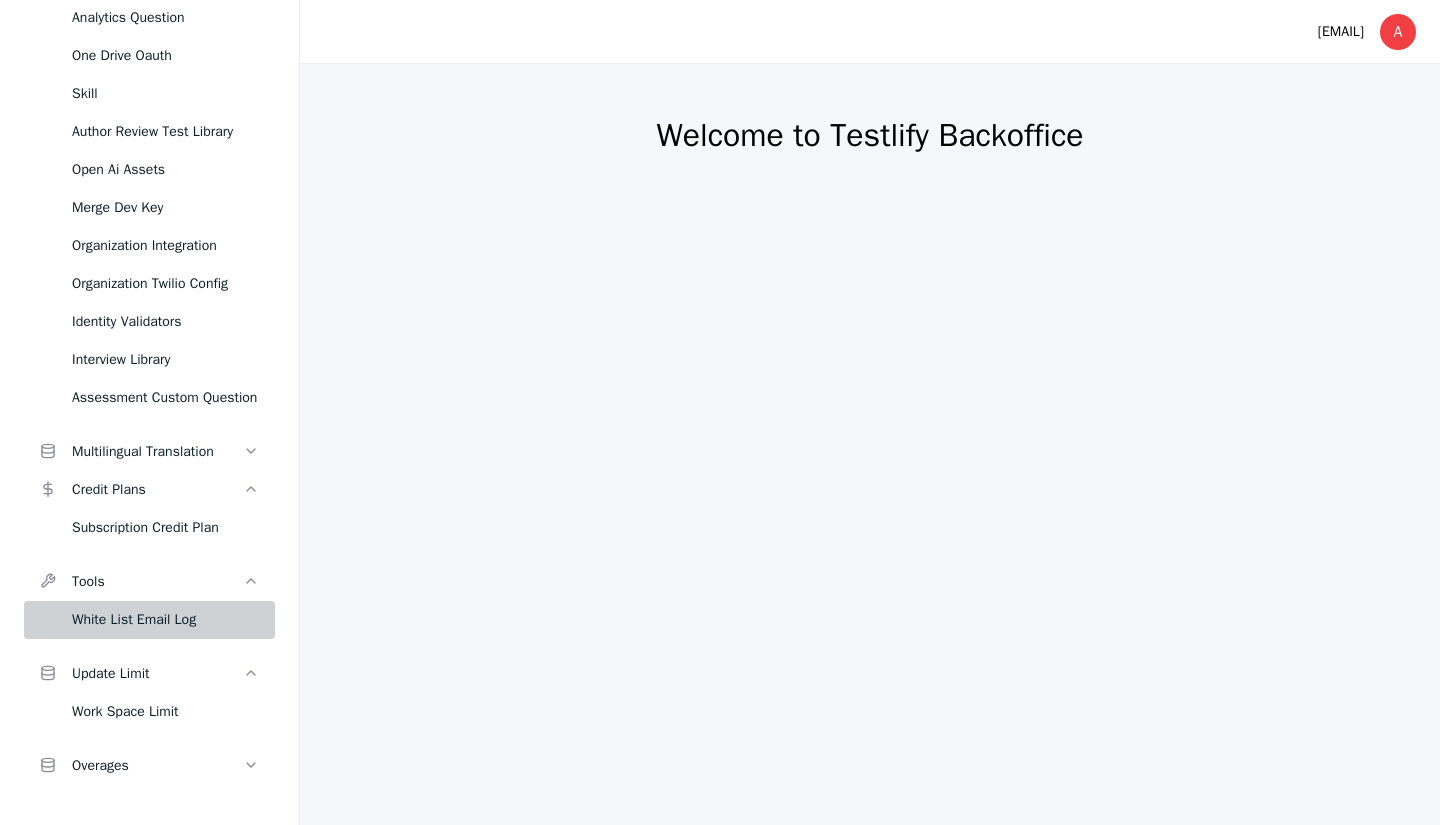 click on "White List Email Log" at bounding box center (149, 620) 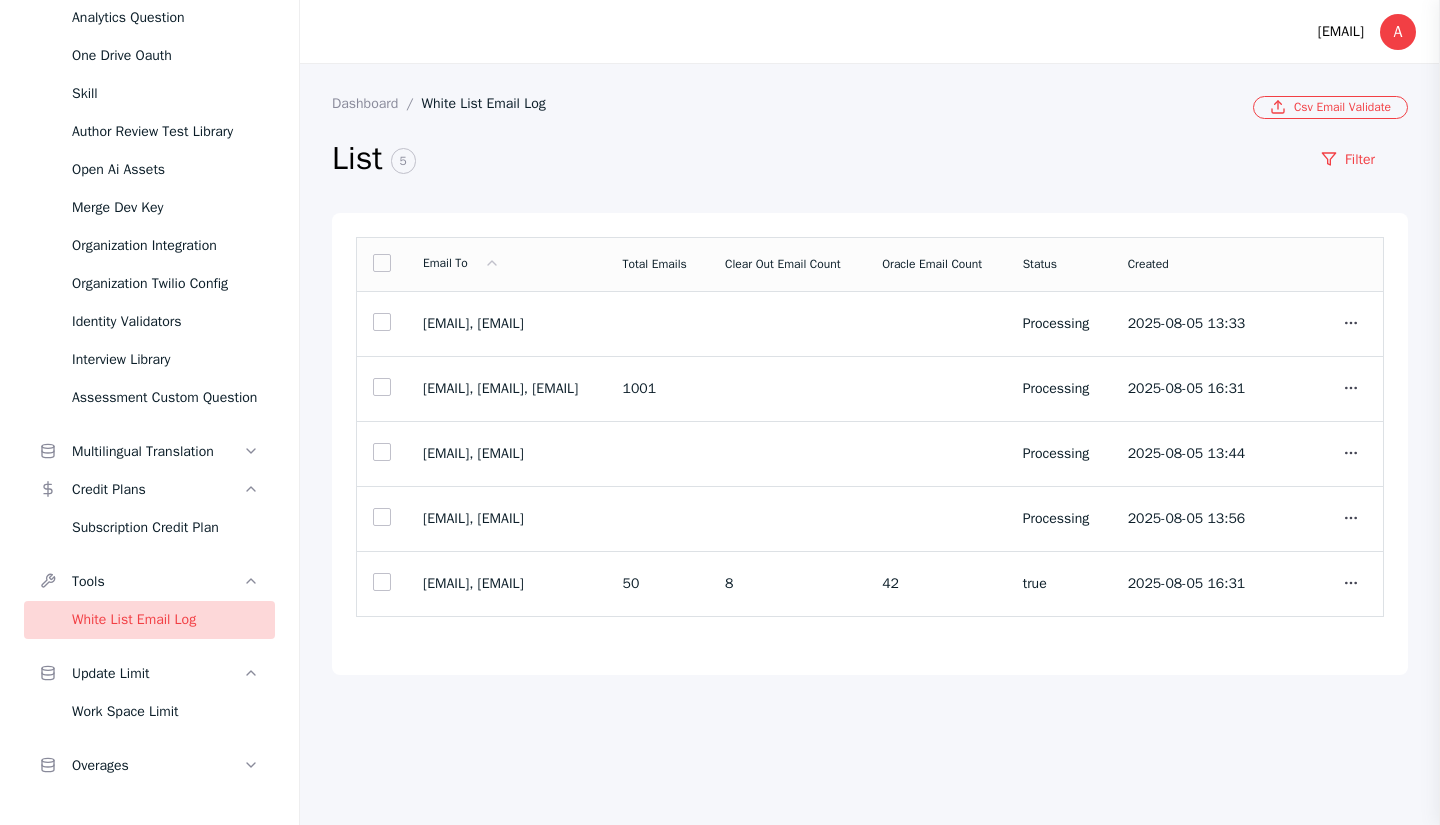 click on "White List Email Log" at bounding box center (165, 620) 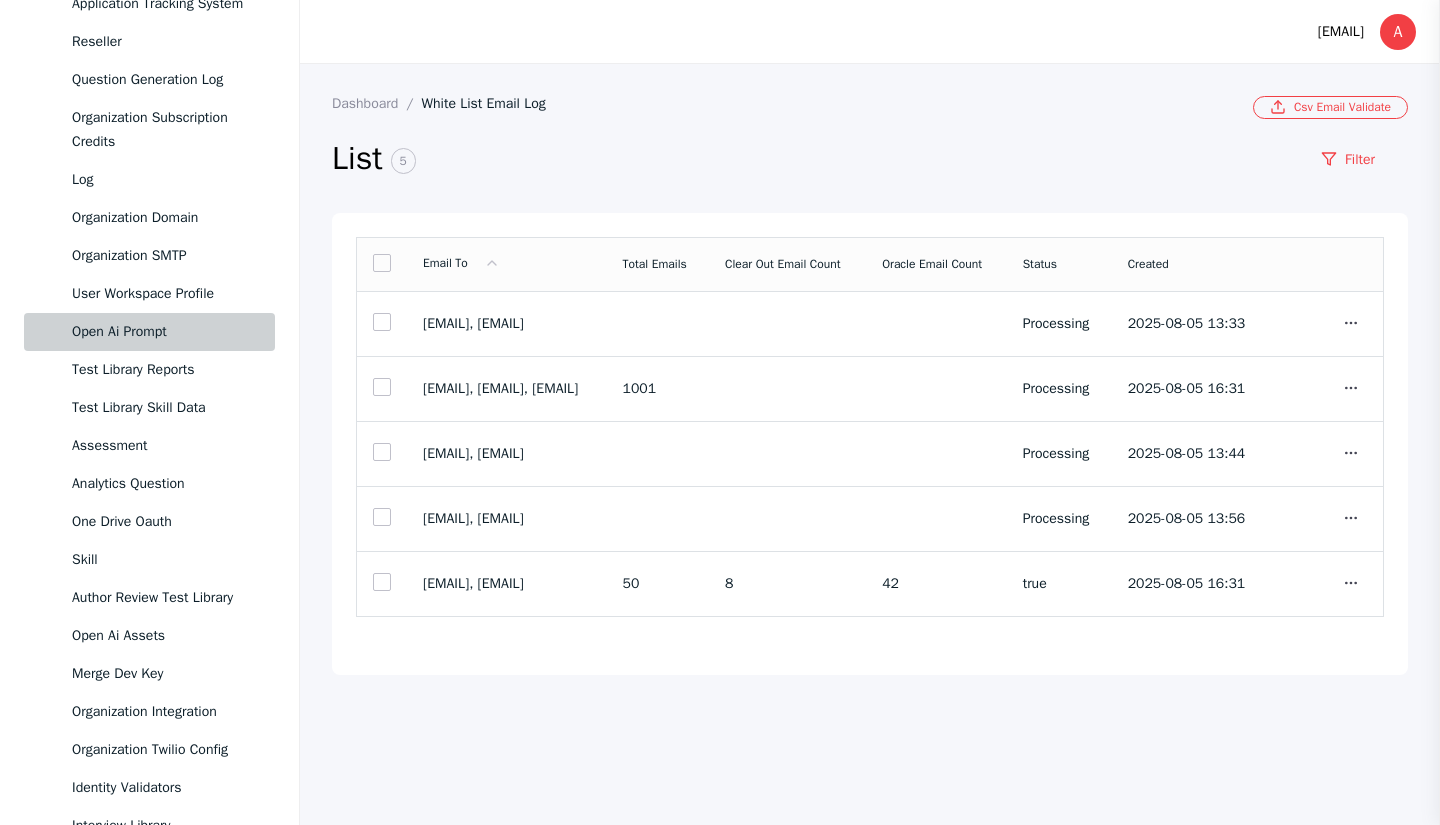 scroll, scrollTop: 404, scrollLeft: 0, axis: vertical 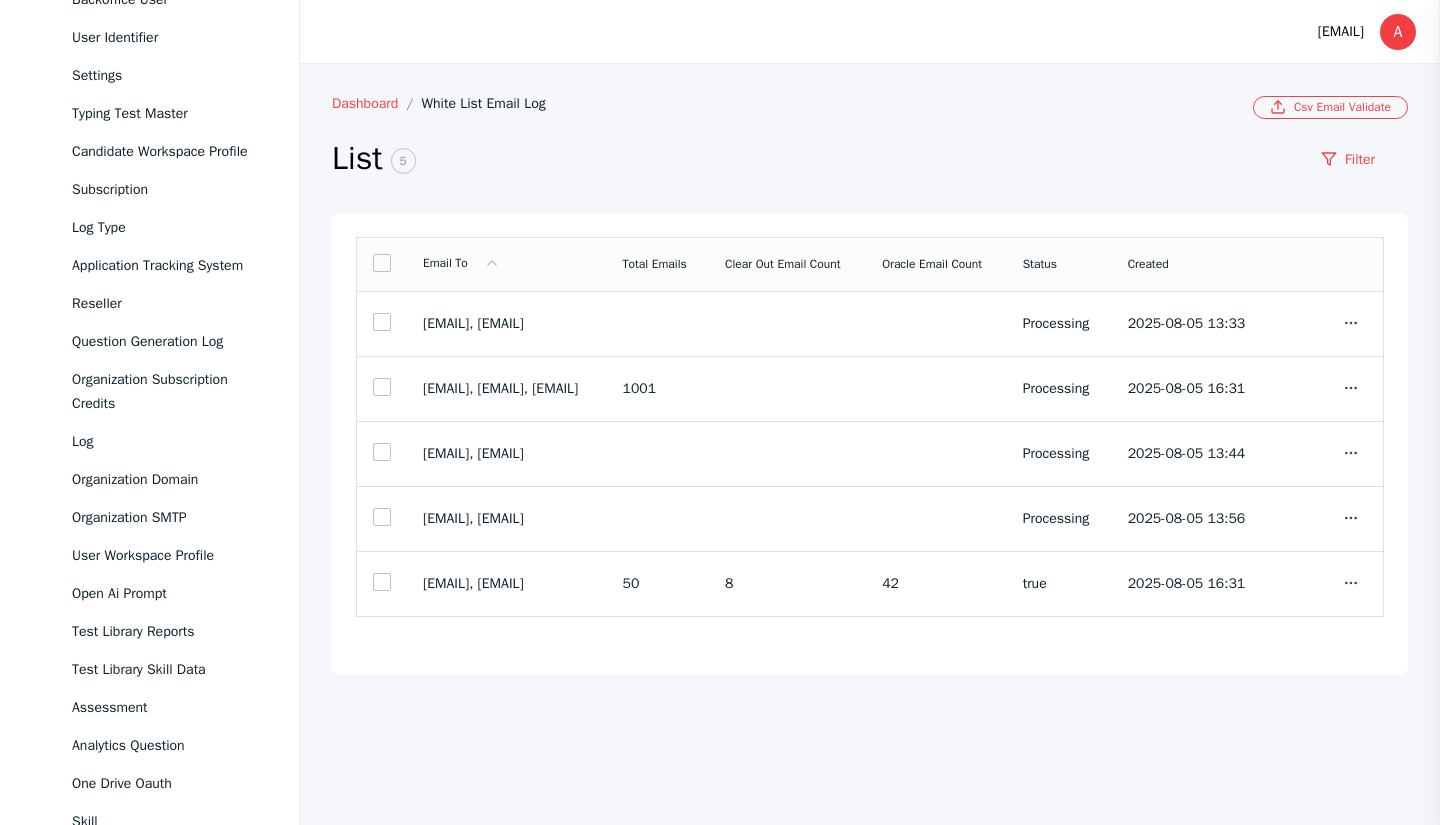 click on "Dashboard" at bounding box center [377, 103] 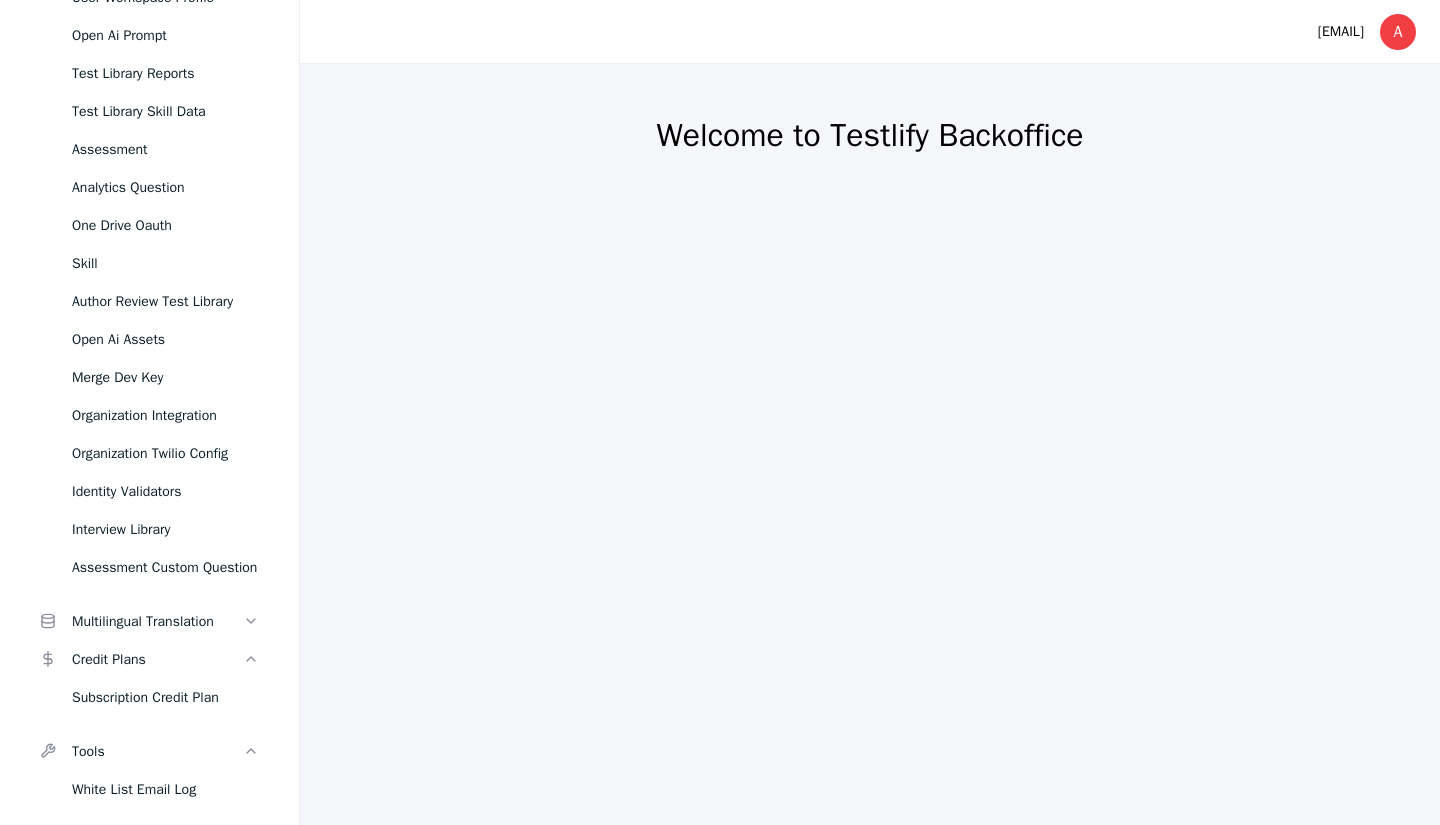 scroll, scrollTop: 1004, scrollLeft: 0, axis: vertical 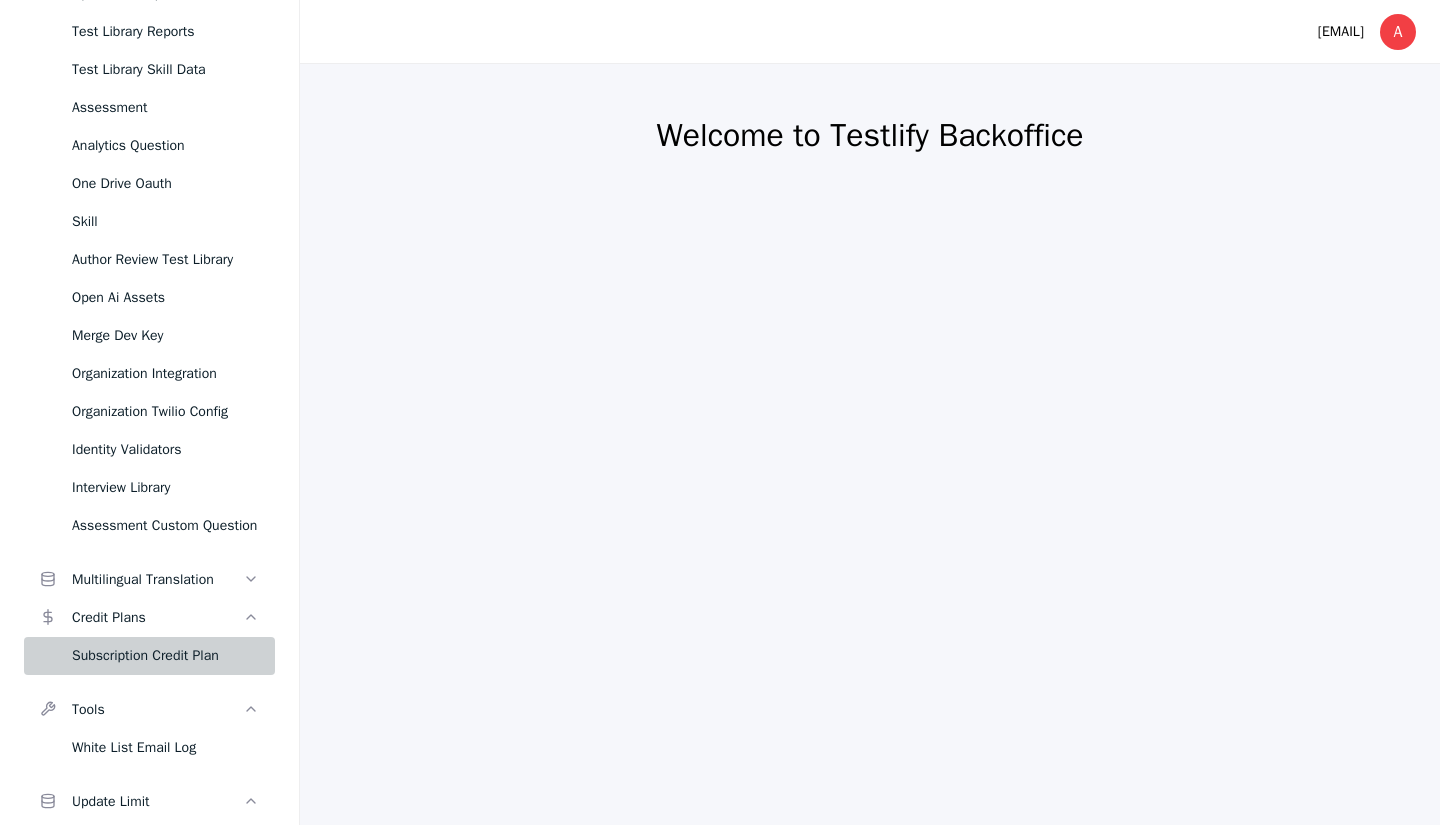 click on "Subscription Credit Plan" at bounding box center (165, 656) 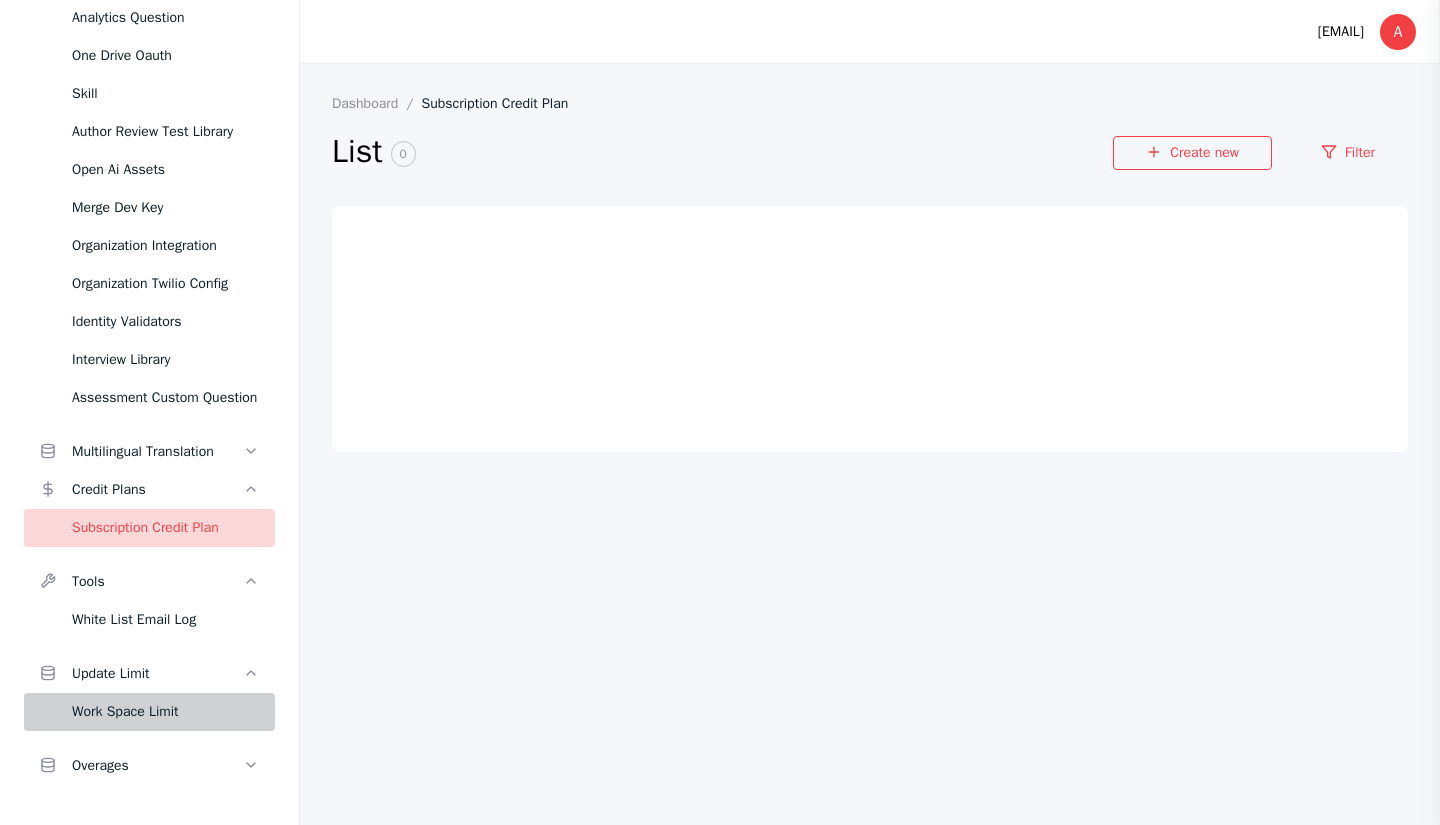 scroll, scrollTop: 1204, scrollLeft: 0, axis: vertical 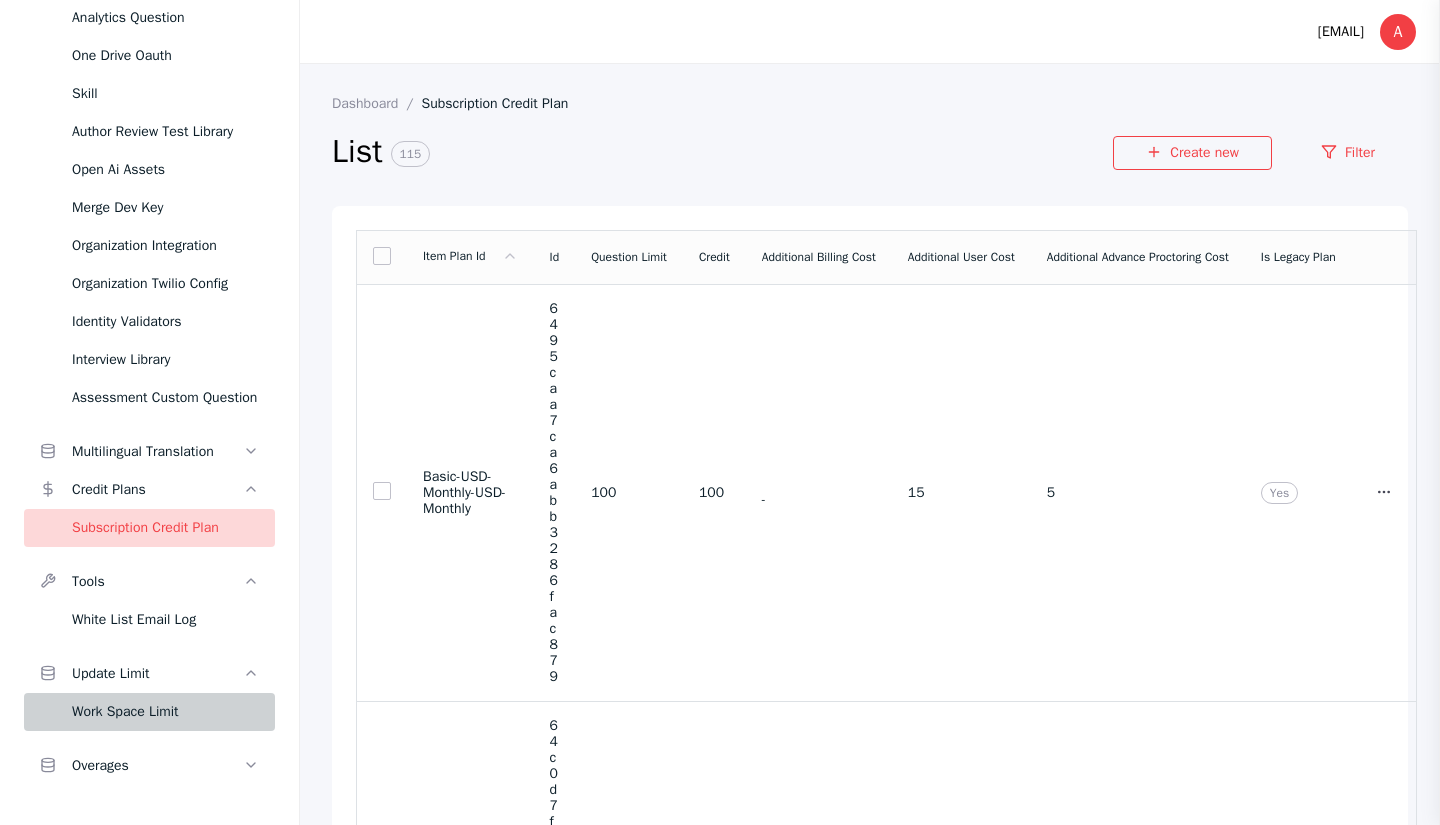 click on "Work Space Limit" at bounding box center [165, 712] 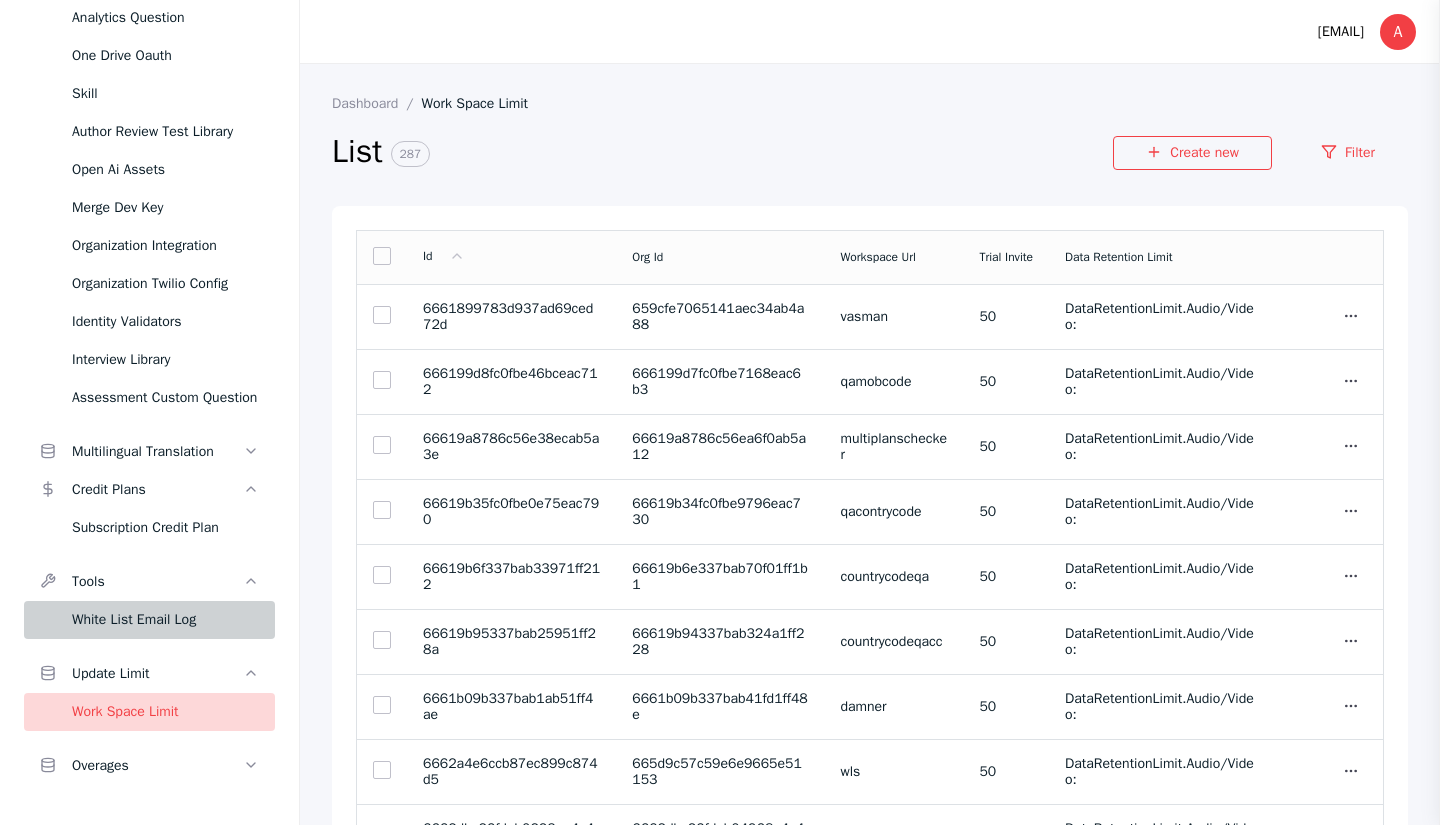 click on "White List Email Log" at bounding box center [165, 620] 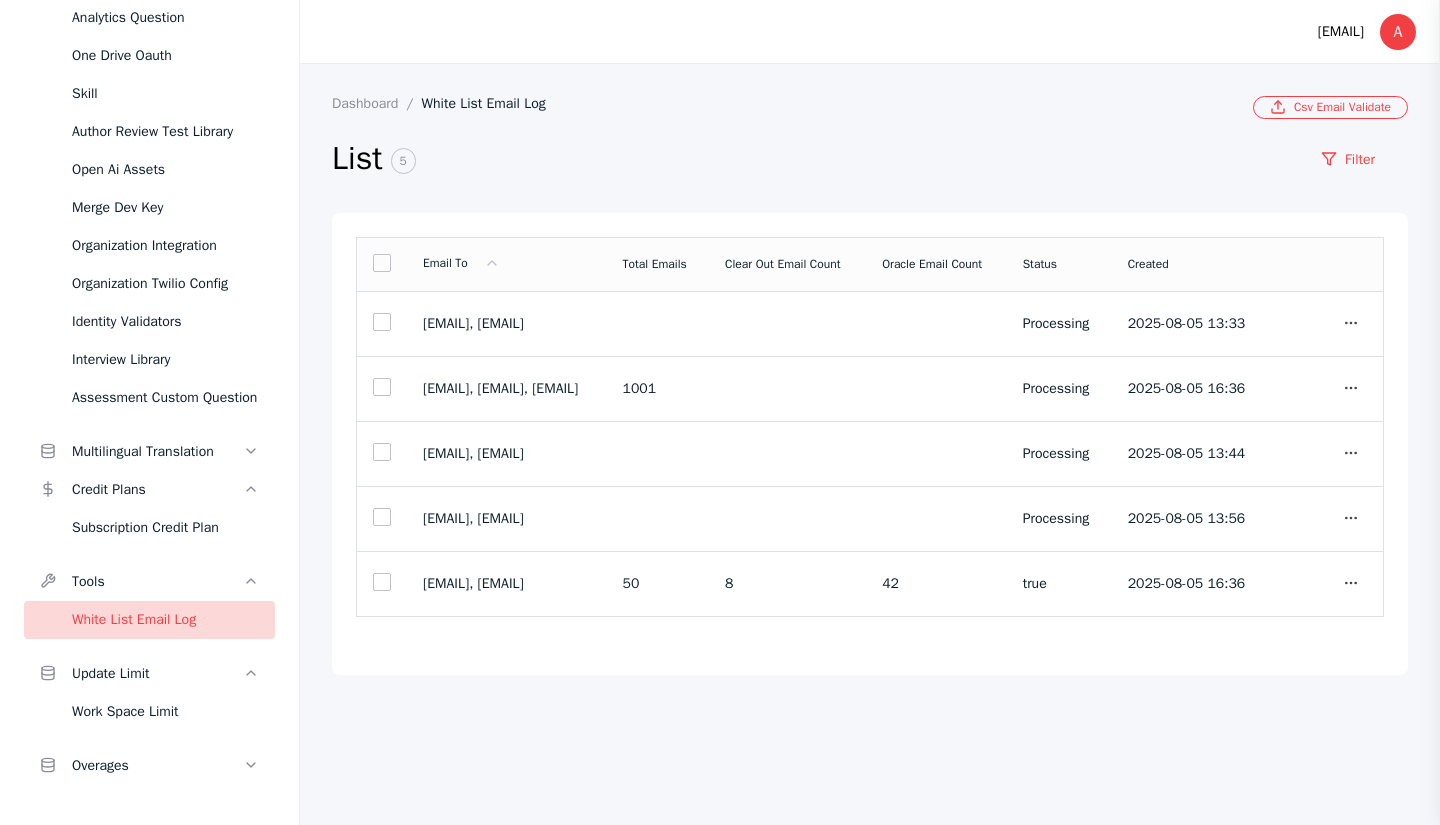 click on "White List Email Log" at bounding box center (492, 103) 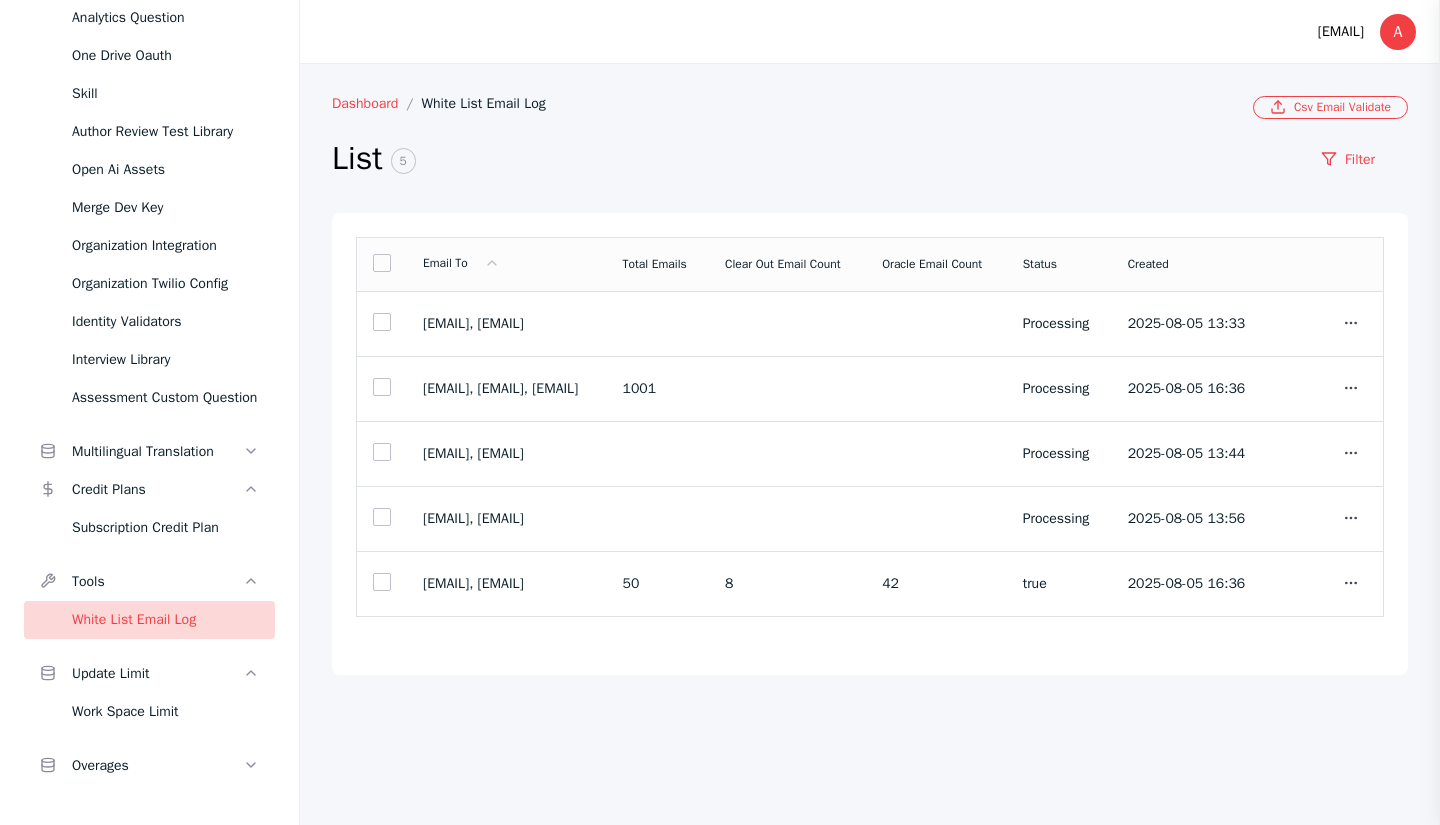 click on "Dashboard" at bounding box center [377, 103] 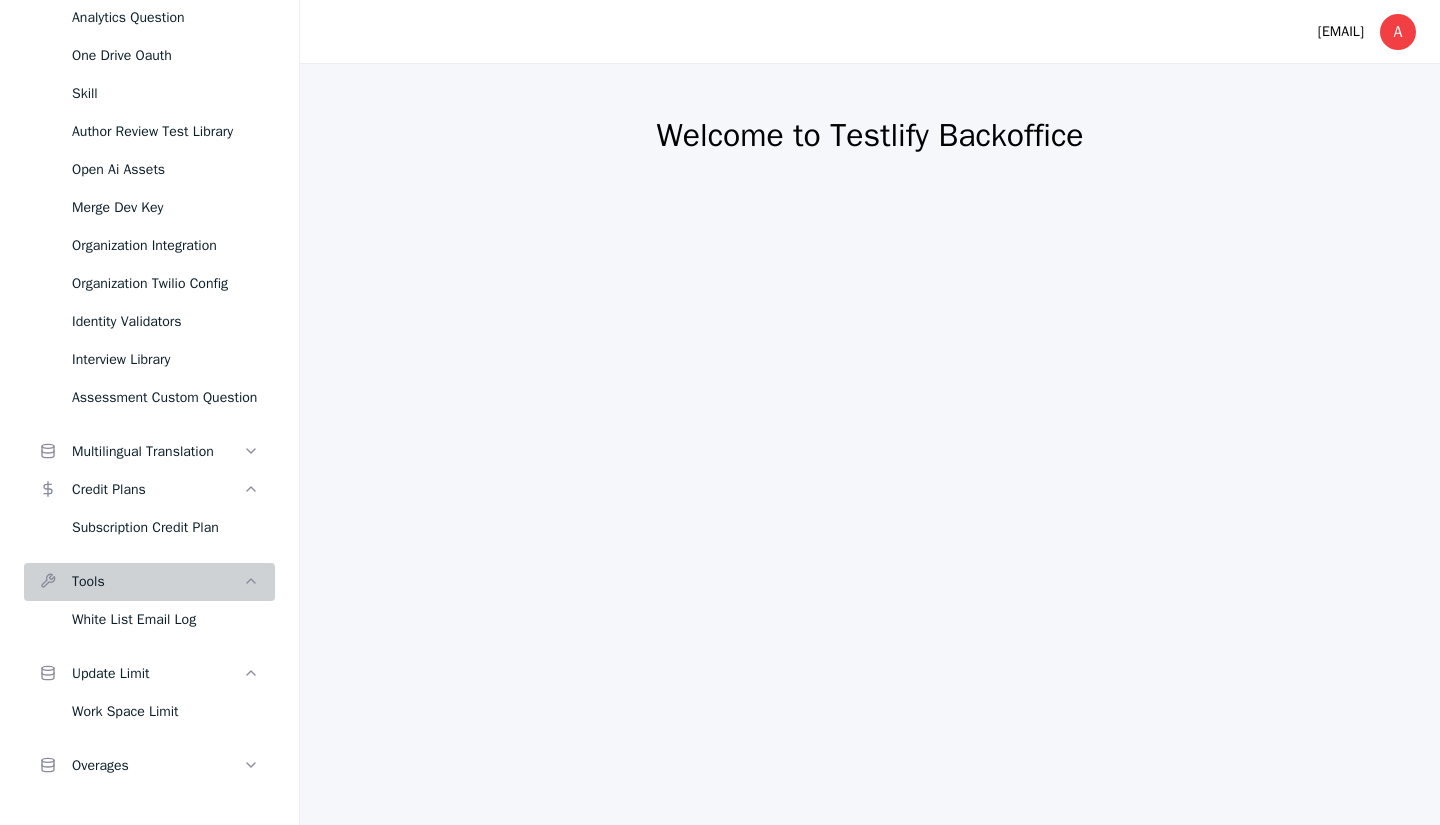 click on "Tools" at bounding box center (149, 582) 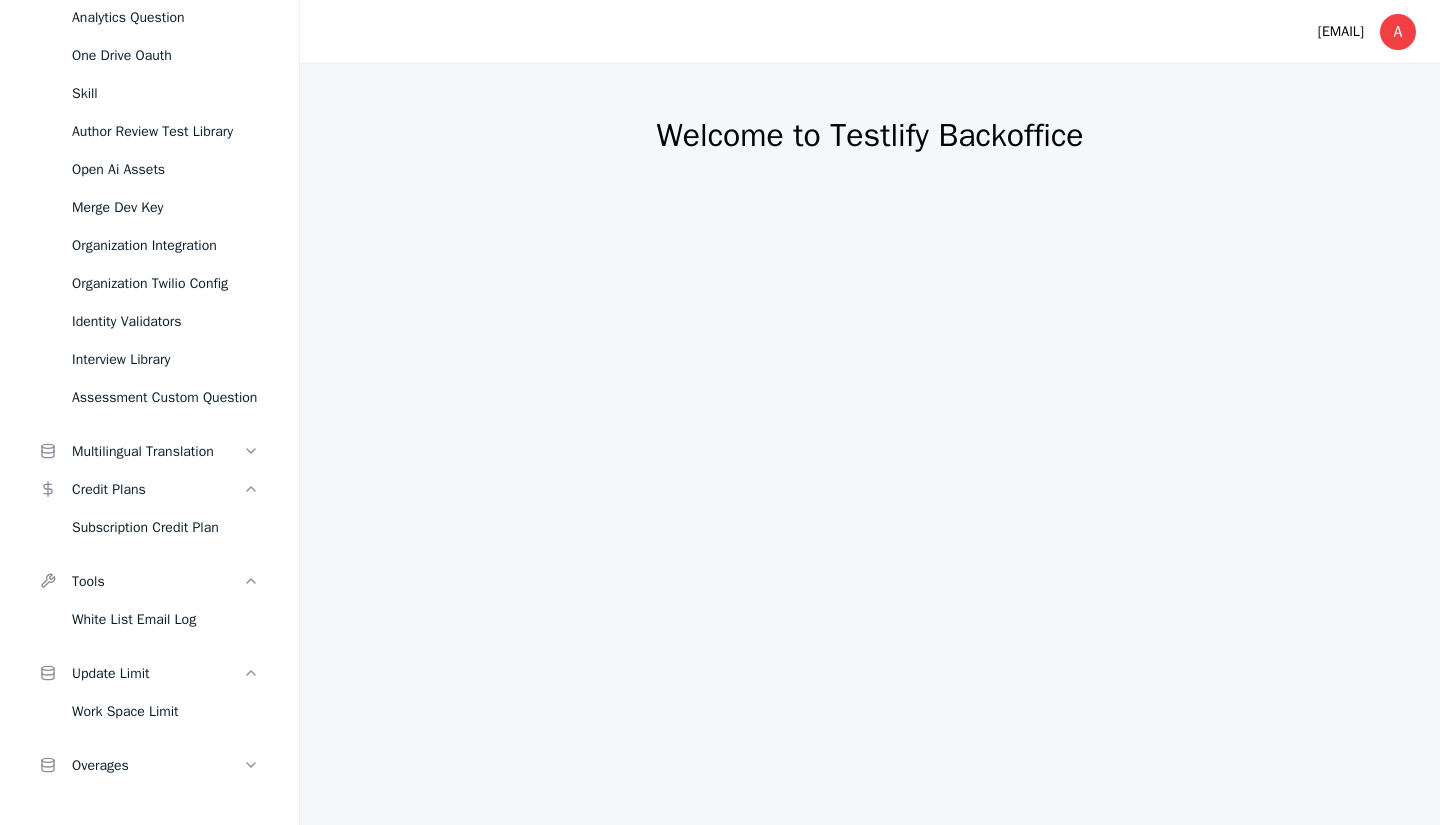 scroll, scrollTop: 1150, scrollLeft: 0, axis: vertical 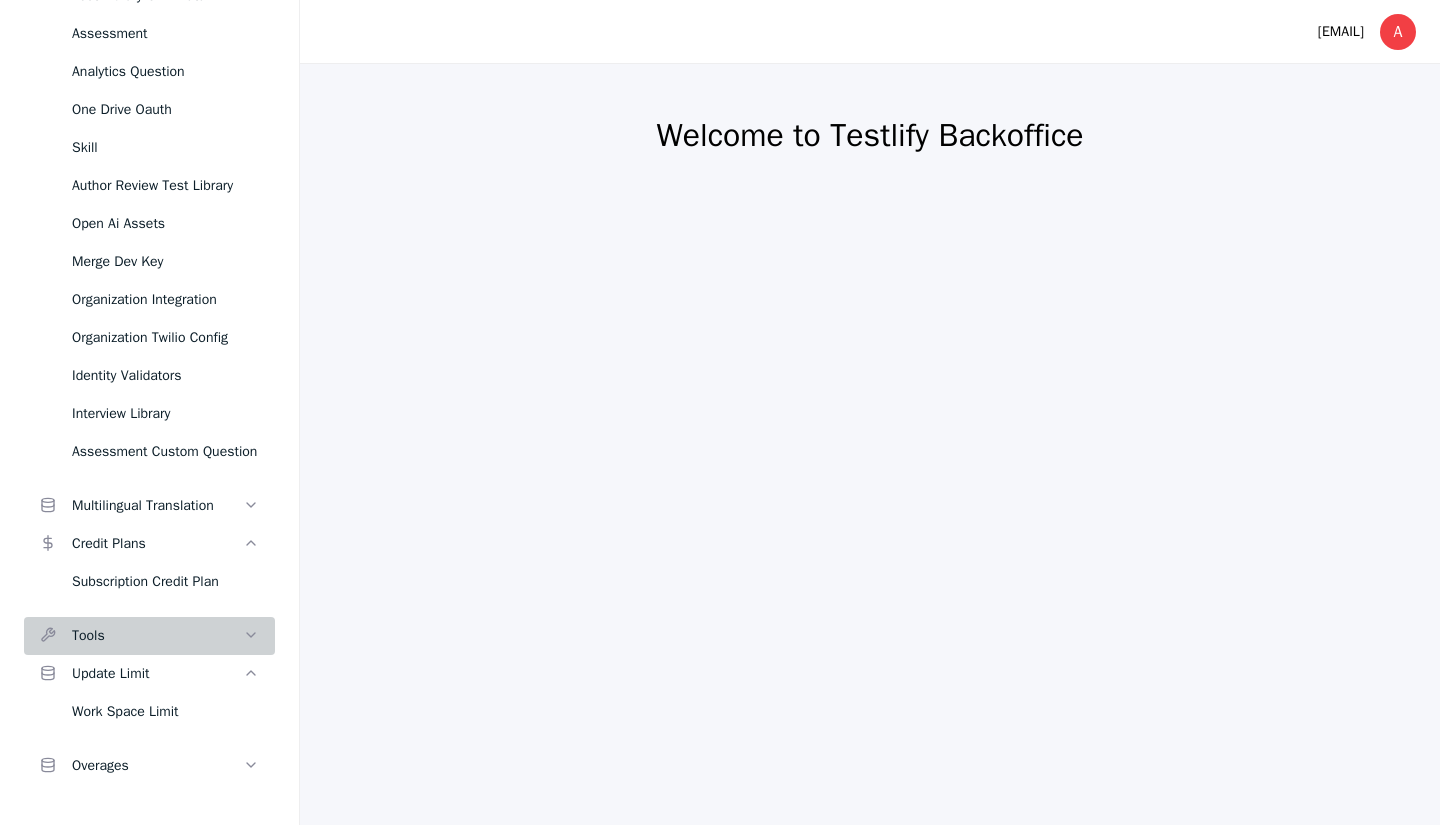 click on "Tools" at bounding box center [157, 636] 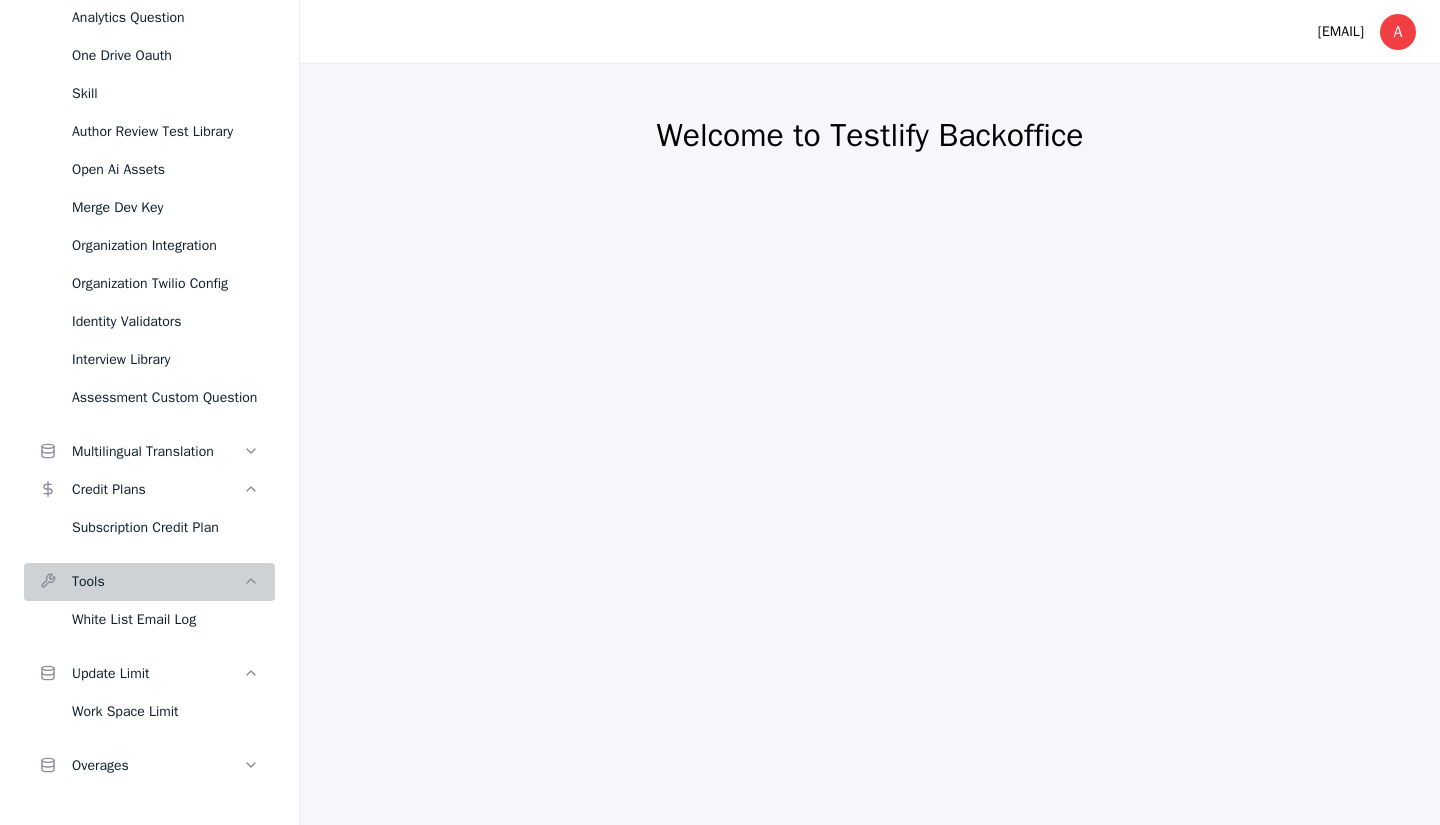 scroll, scrollTop: 1204, scrollLeft: 0, axis: vertical 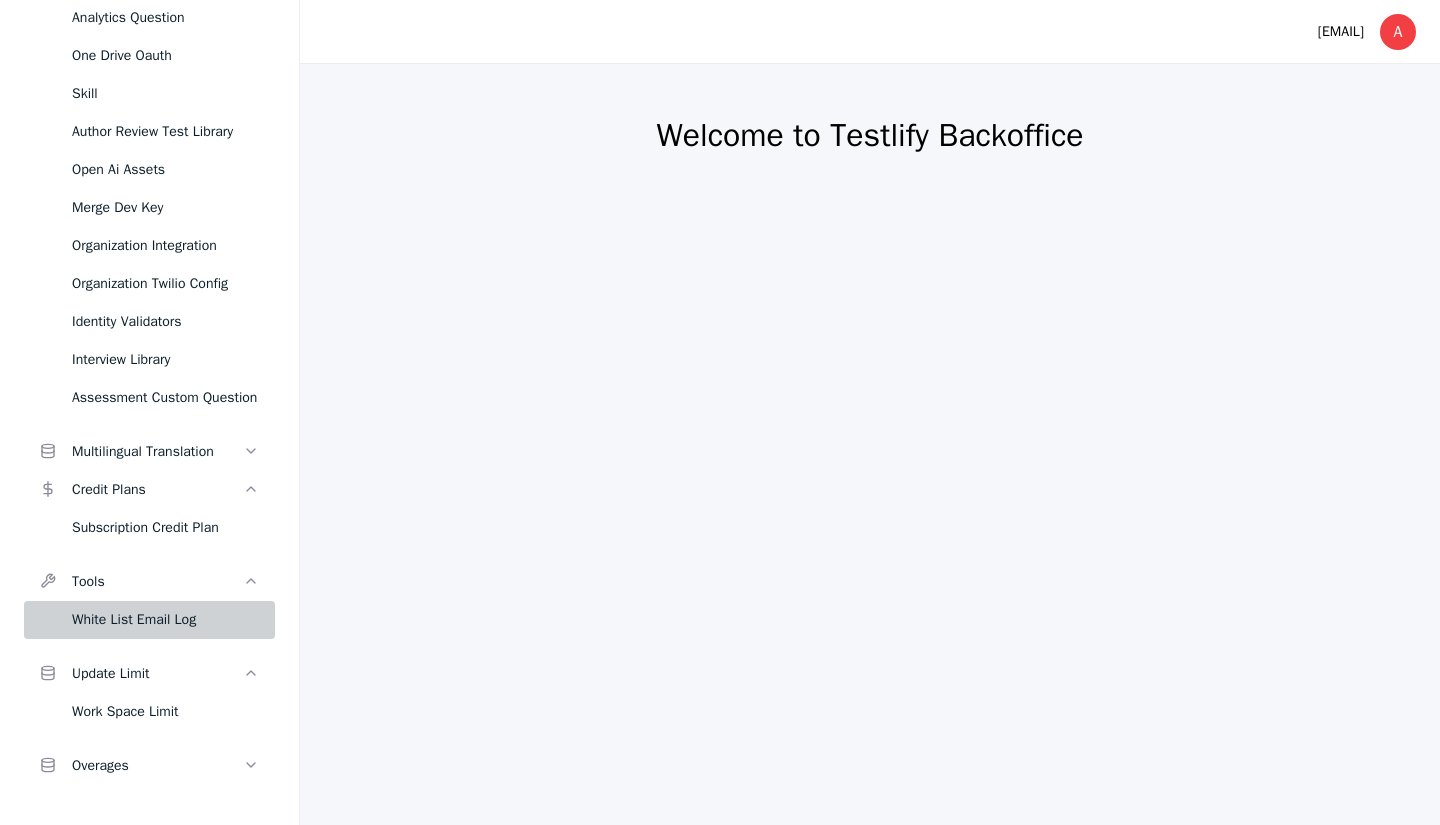 click on "White List Email Log" at bounding box center [165, 620] 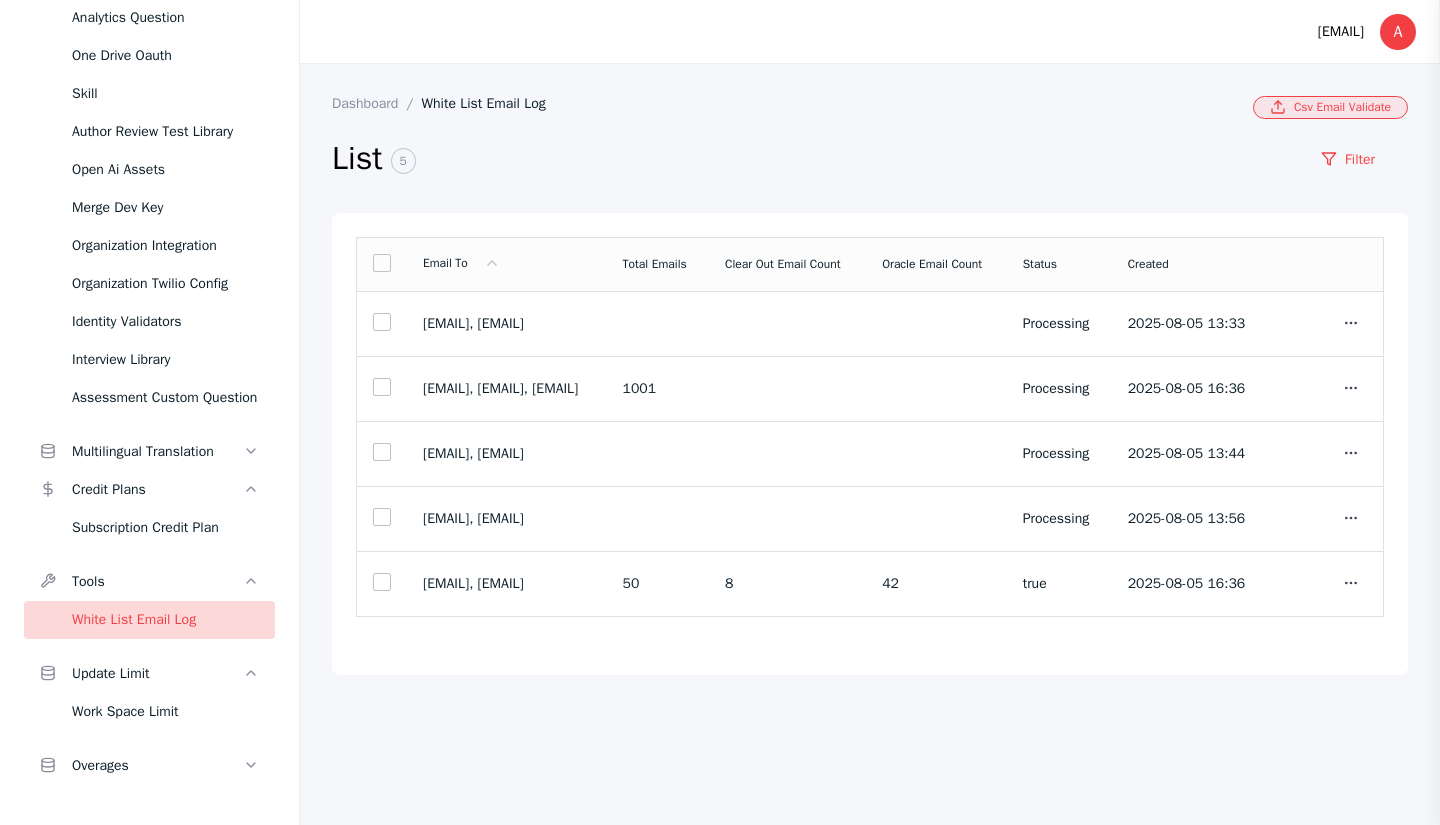 click on "Csv Email Validate" at bounding box center [1330, 107] 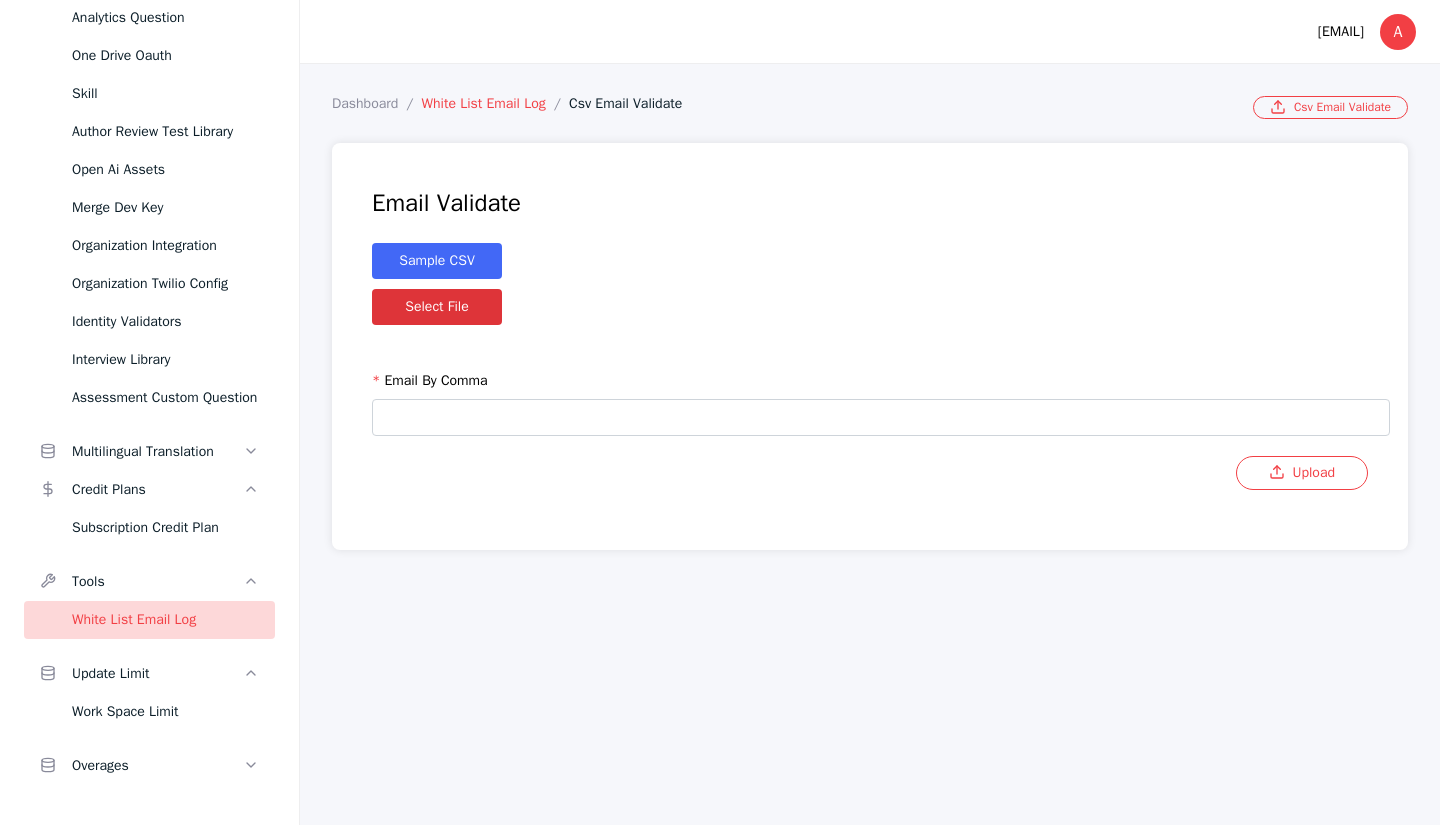 click on "White List Email Log" at bounding box center (495, 103) 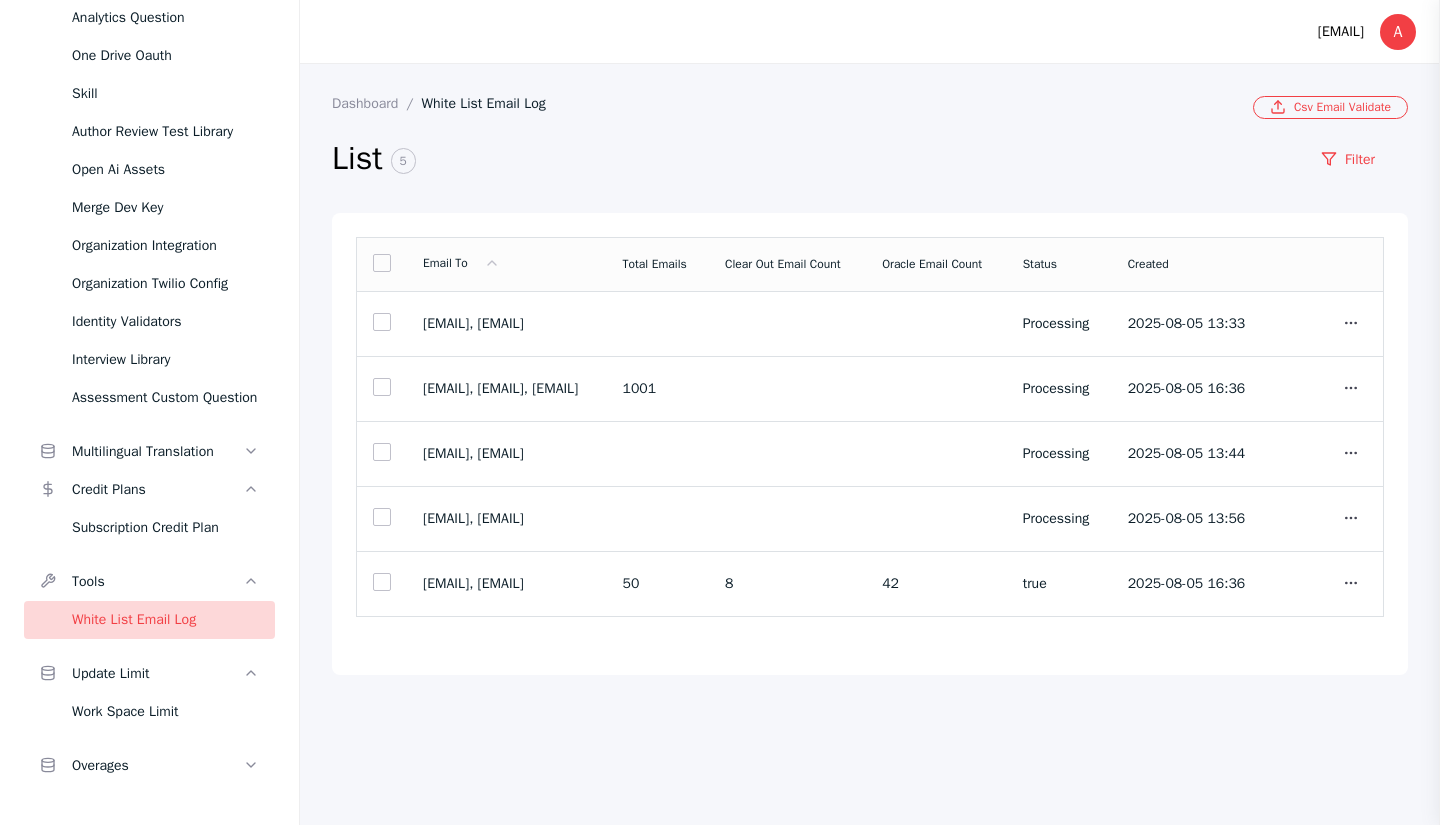 click on "White List Email Log" at bounding box center [165, 620] 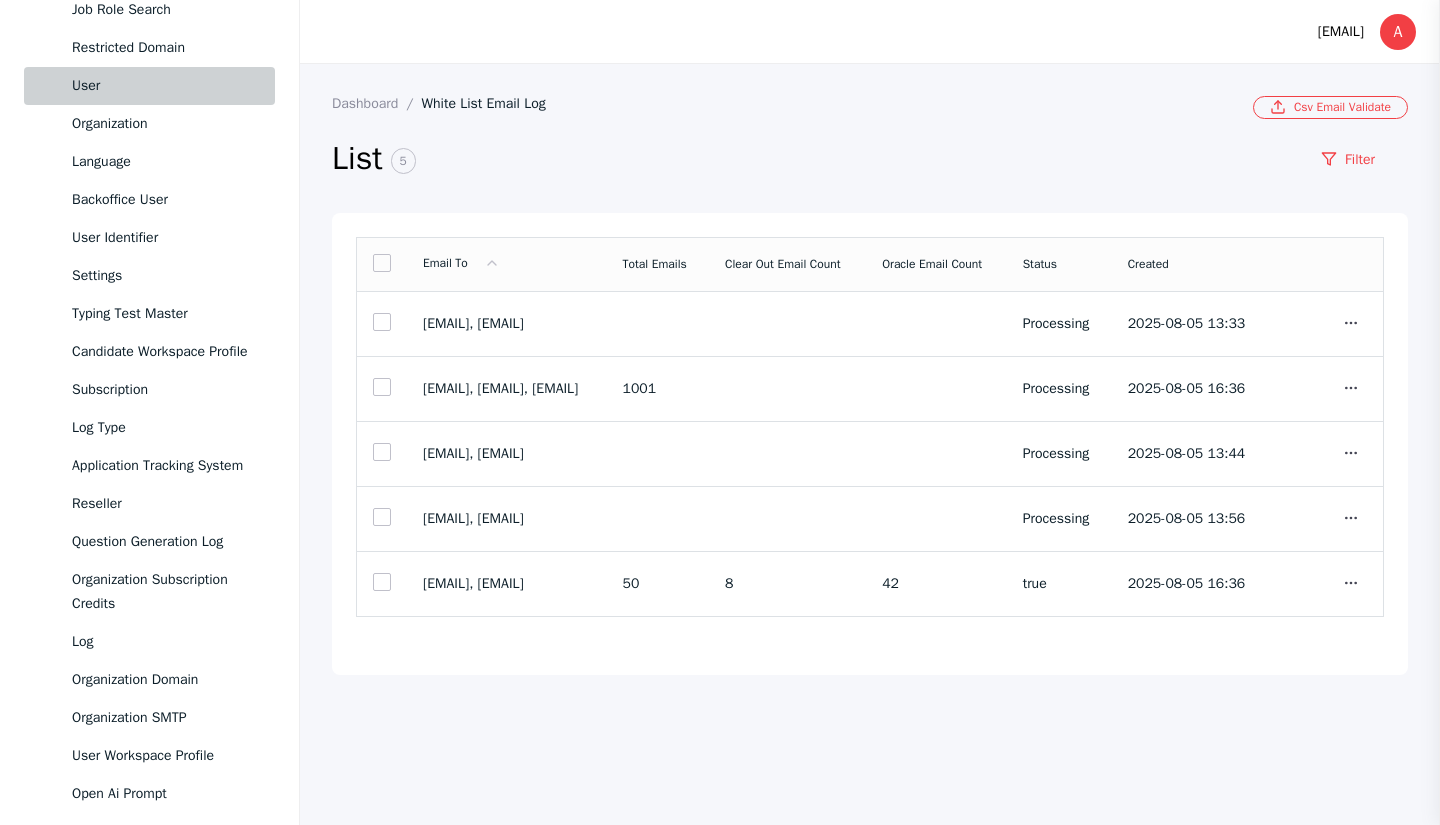 scroll, scrollTop: 0, scrollLeft: 0, axis: both 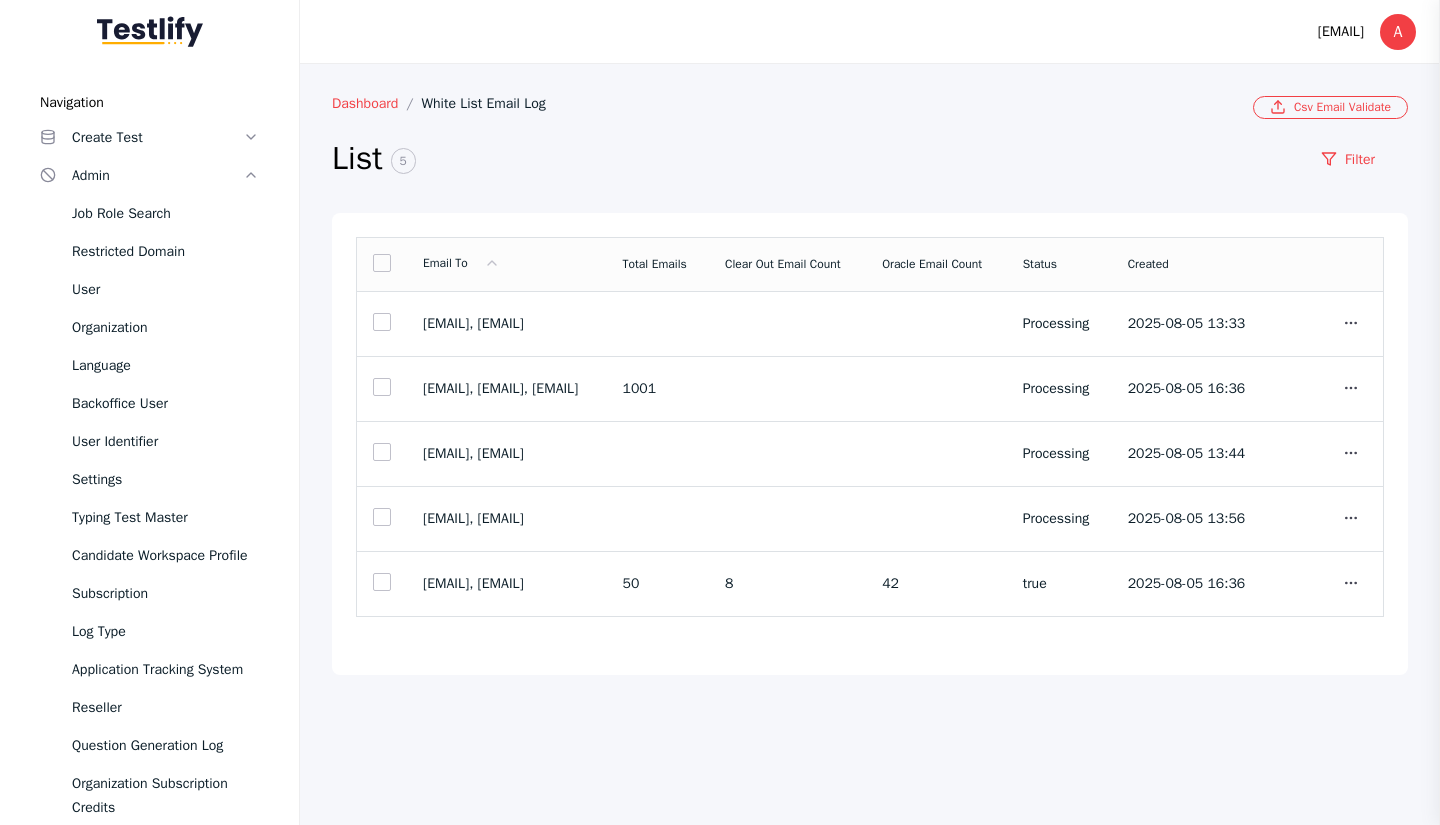 click on "Dashboard" at bounding box center [377, 103] 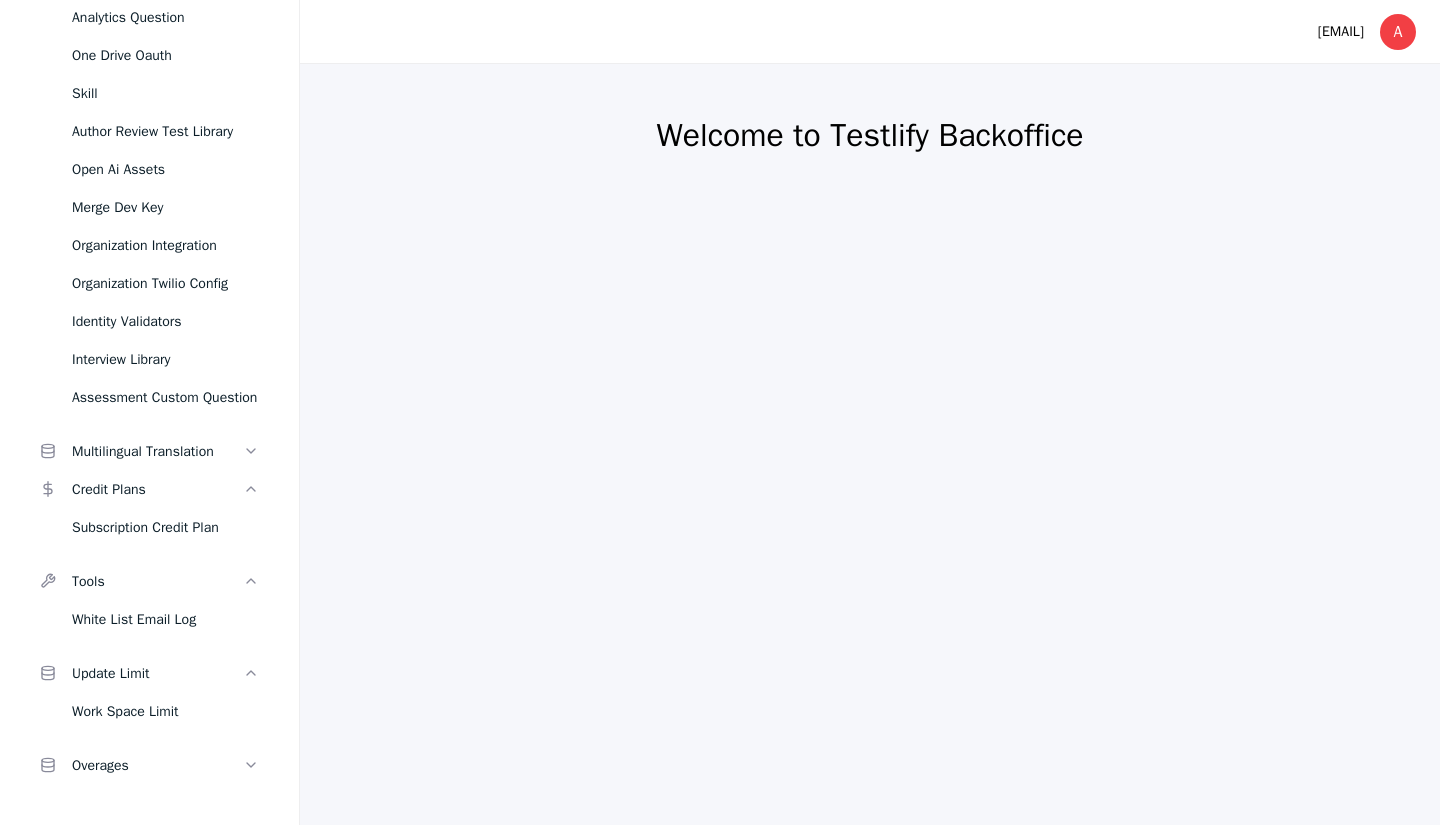 scroll, scrollTop: 1204, scrollLeft: 0, axis: vertical 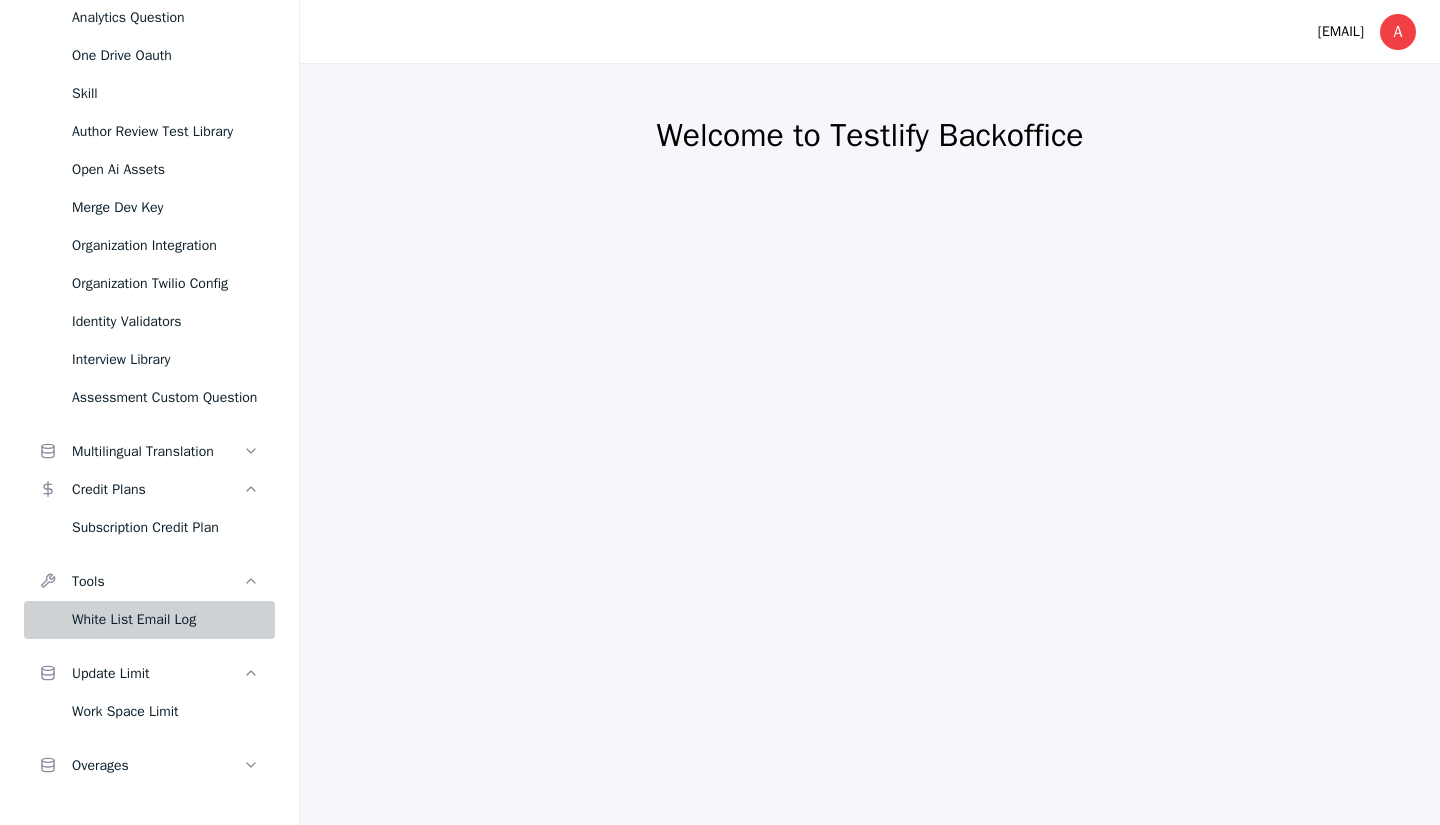 click on "White List Email Log" at bounding box center (165, 620) 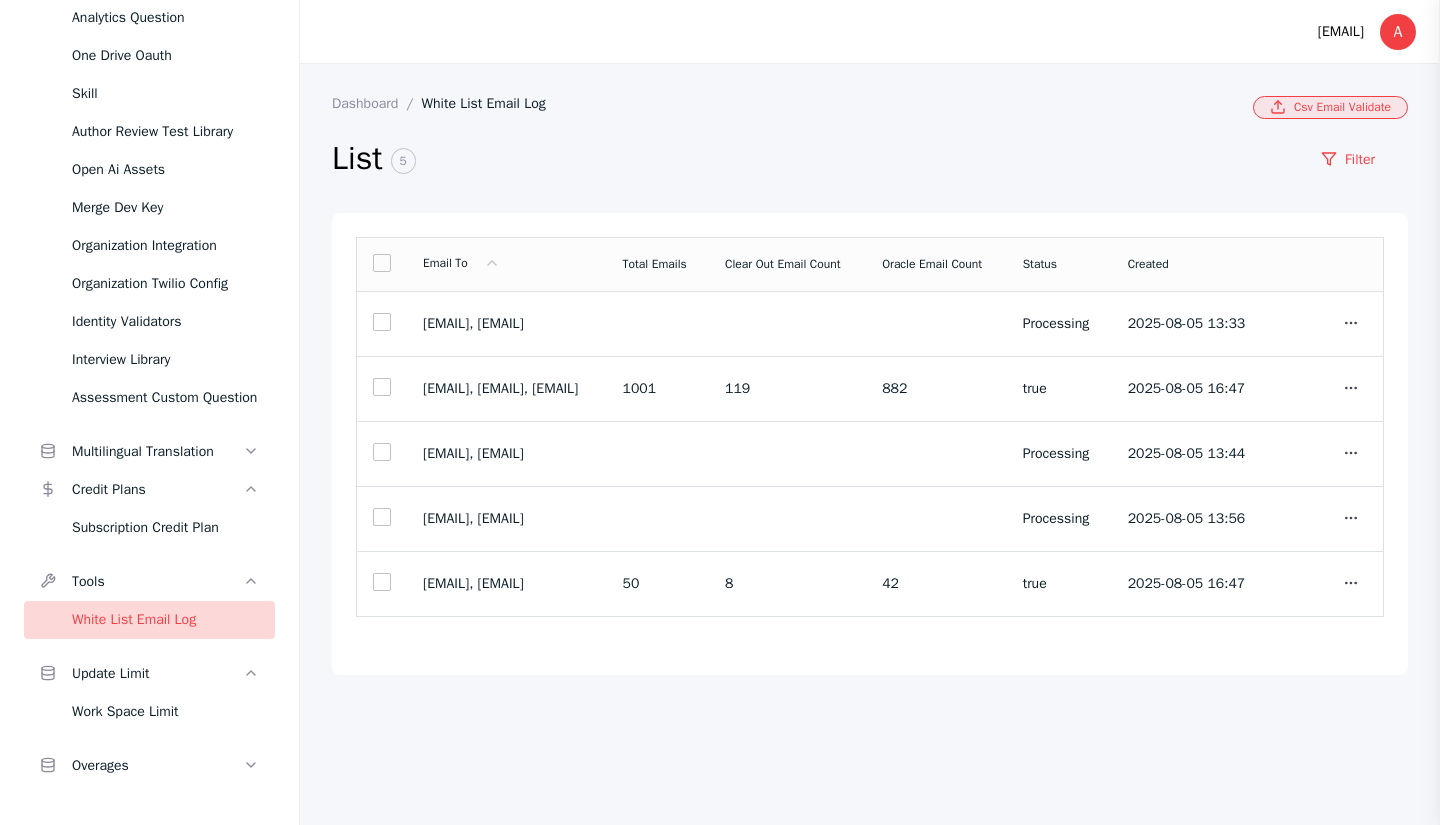 click on "Csv Email Validate" at bounding box center (1330, 107) 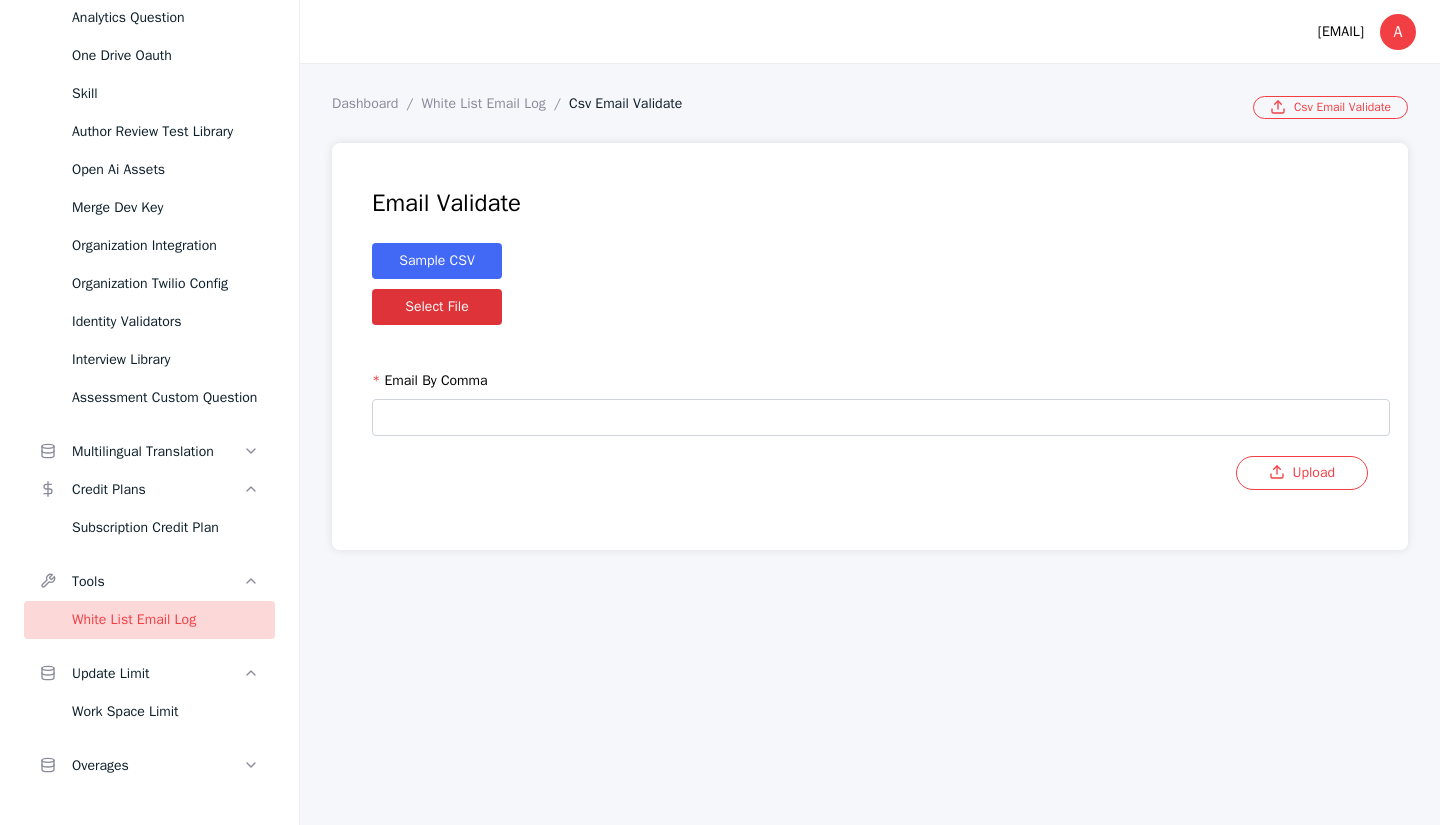 click on "Select File" at bounding box center (437, 307) 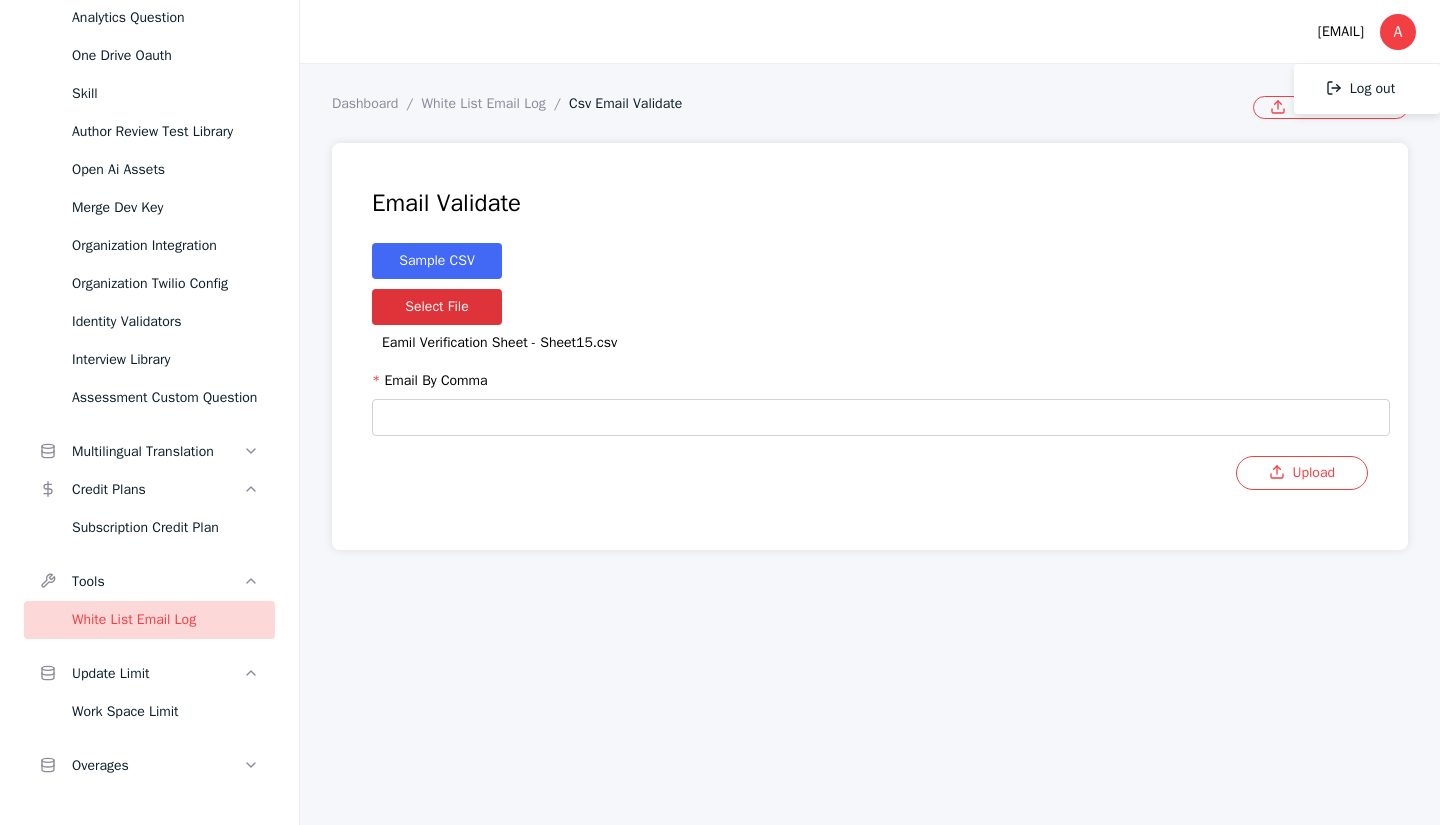copy on "[EMAIL]" 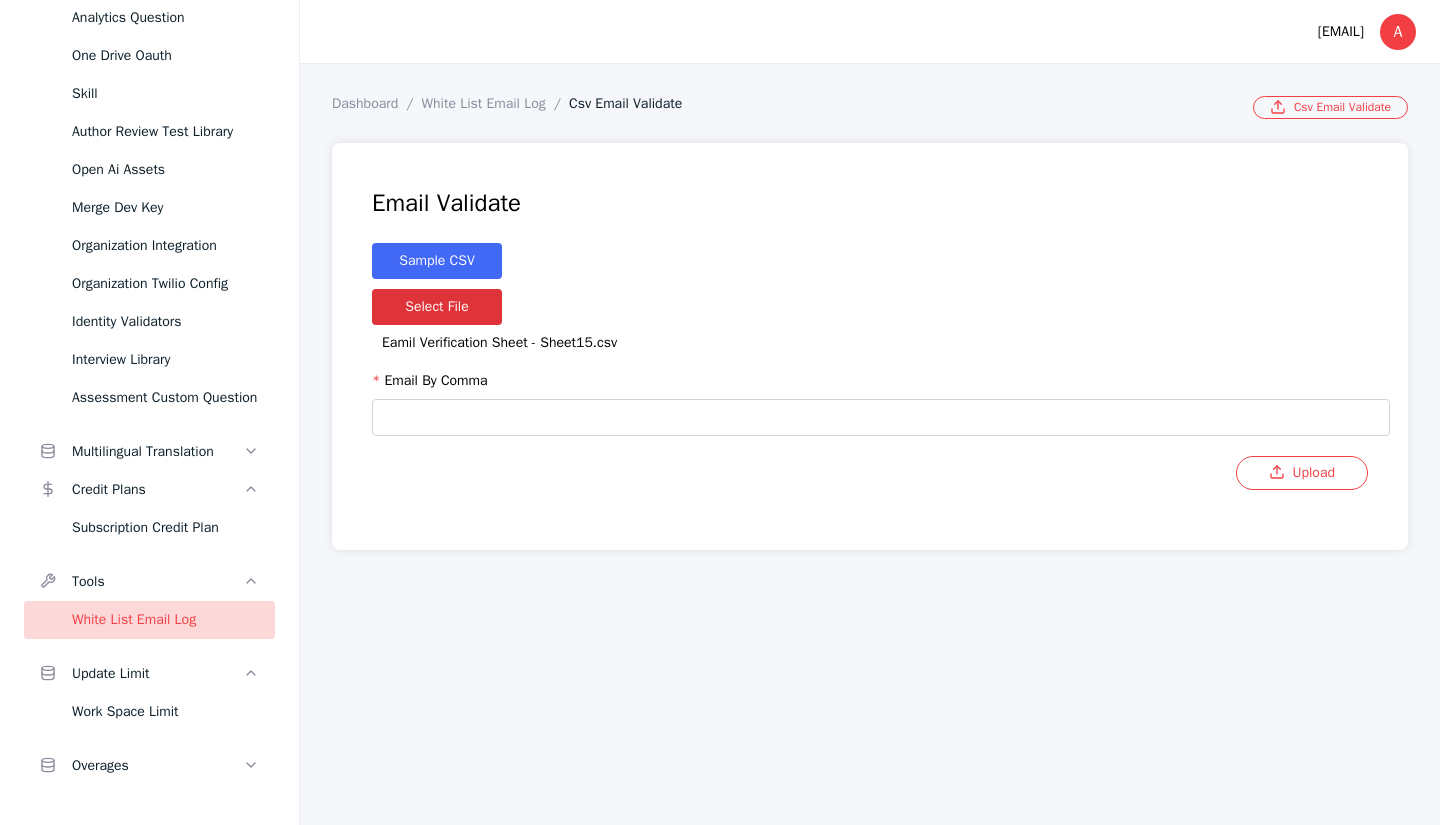 click at bounding box center (881, 417) 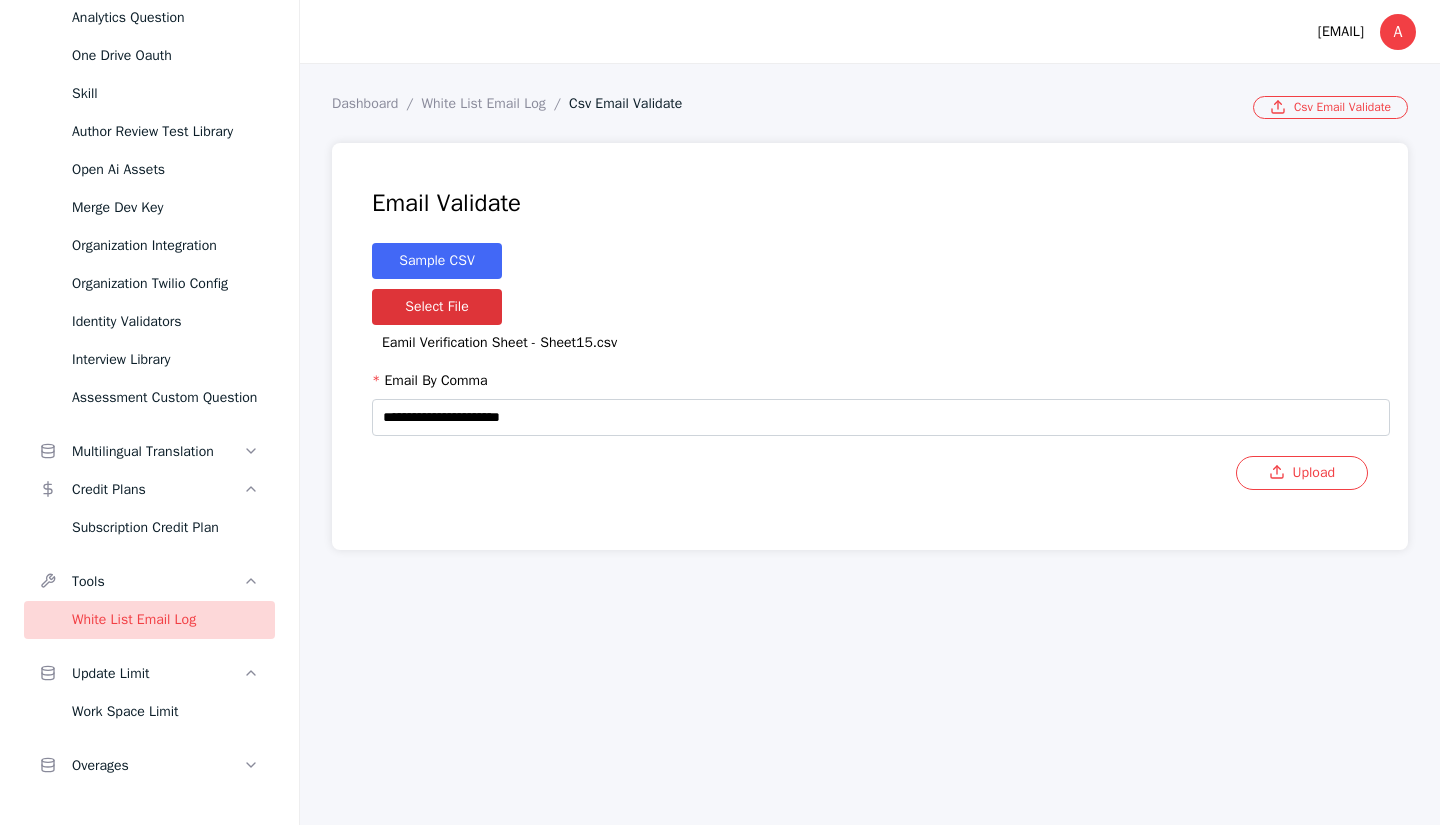 paste on "**********" 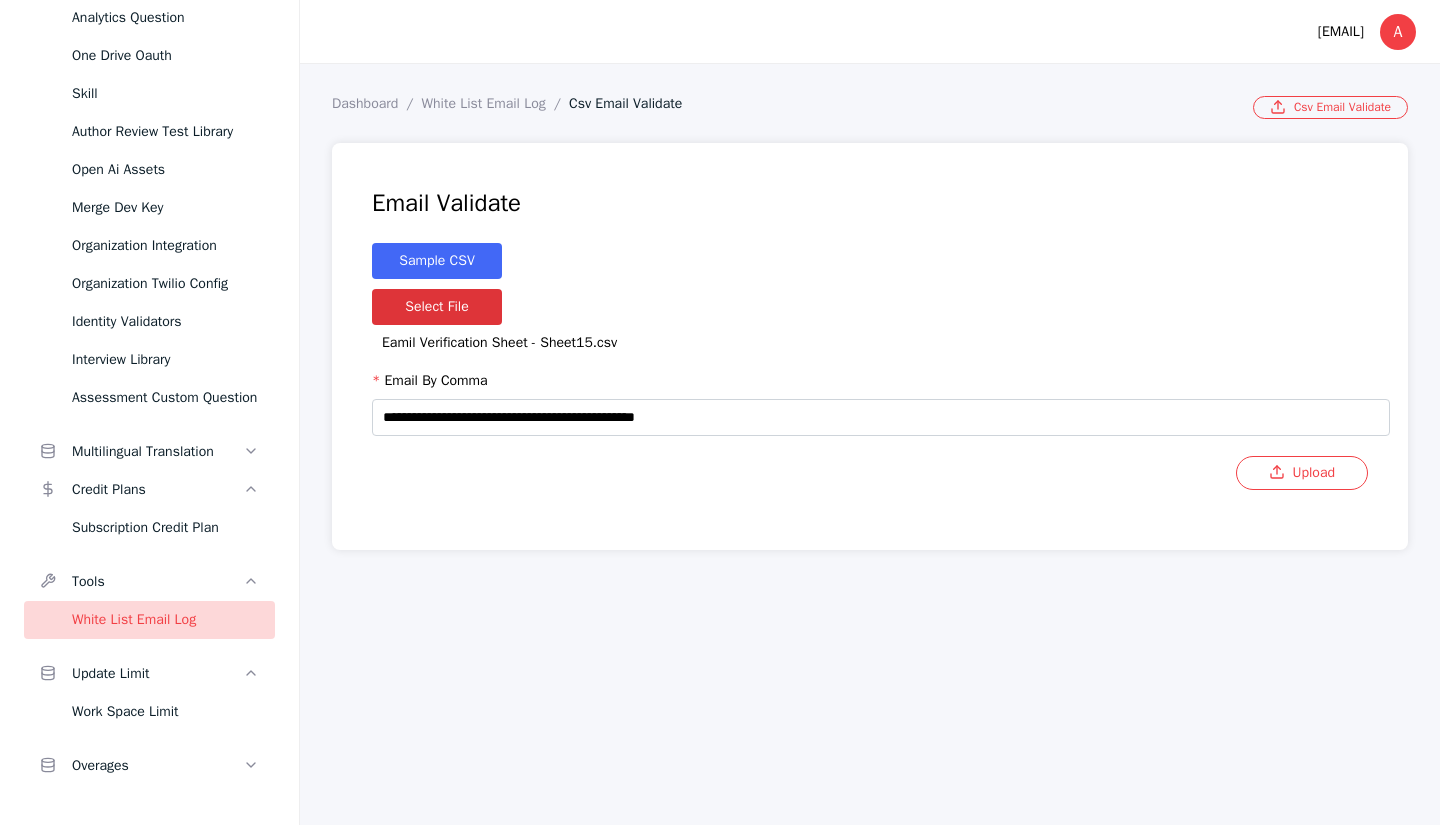 paste on "**********" 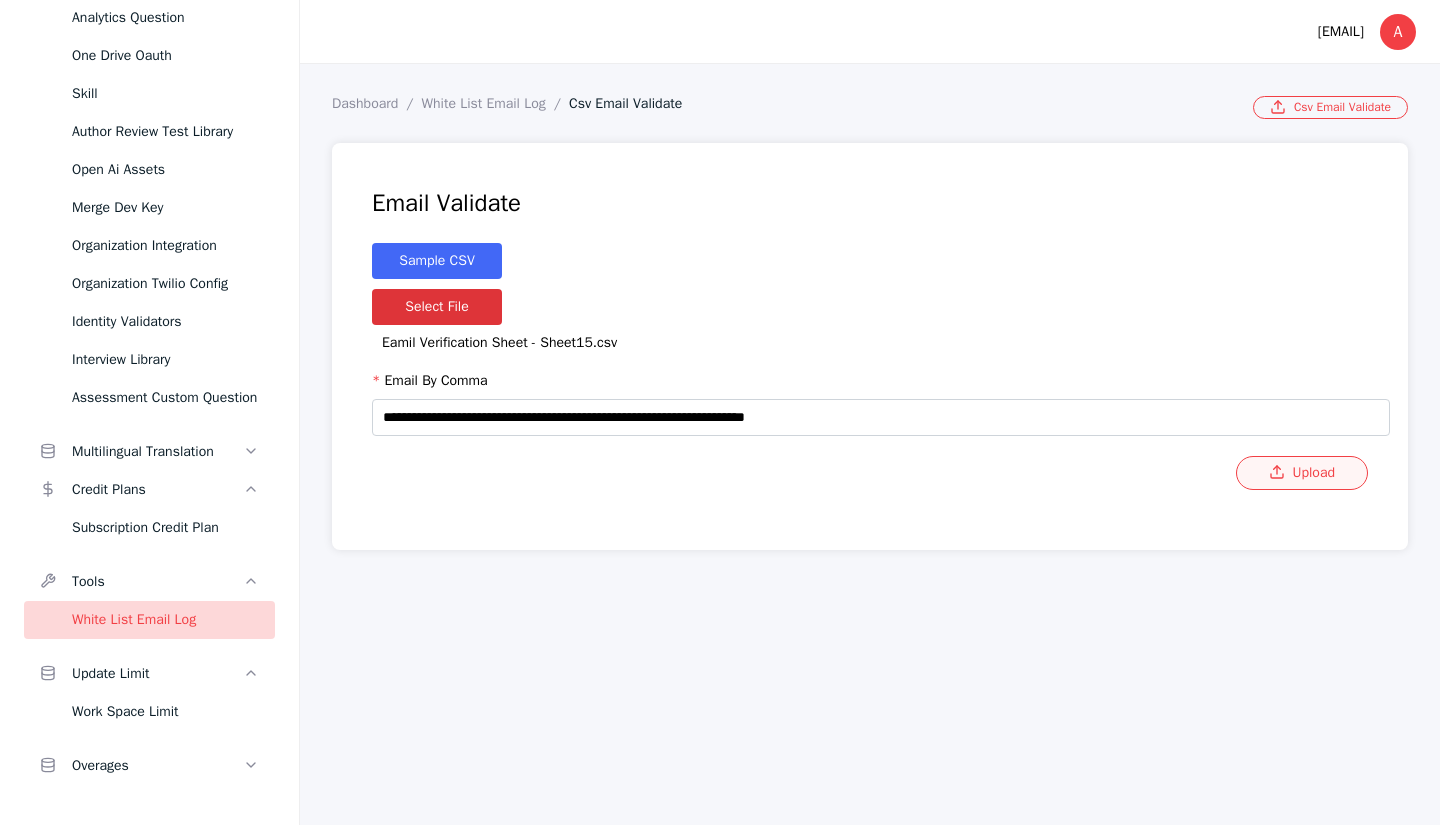 type on "**********" 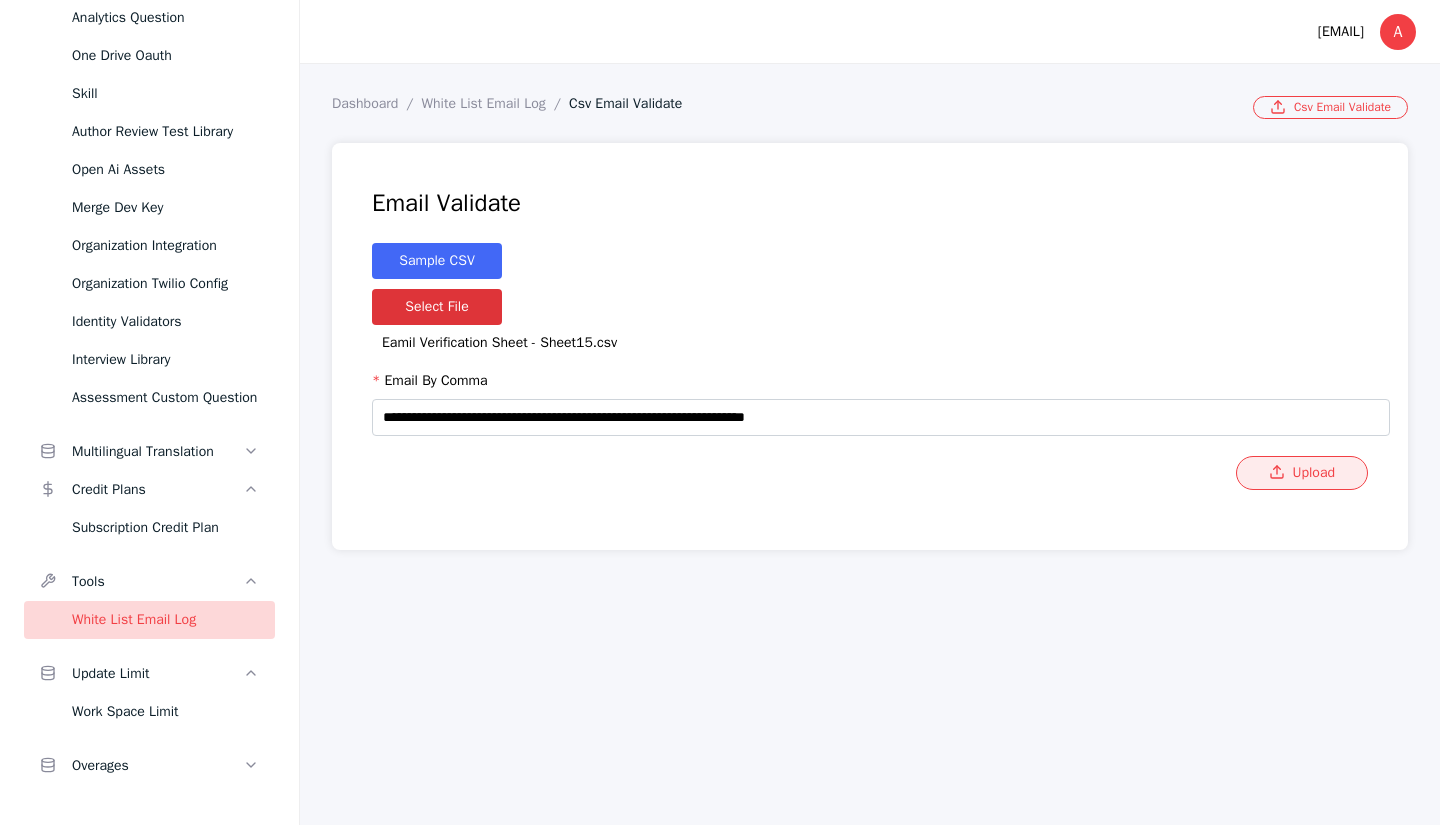 click on "Upload" at bounding box center [1302, 473] 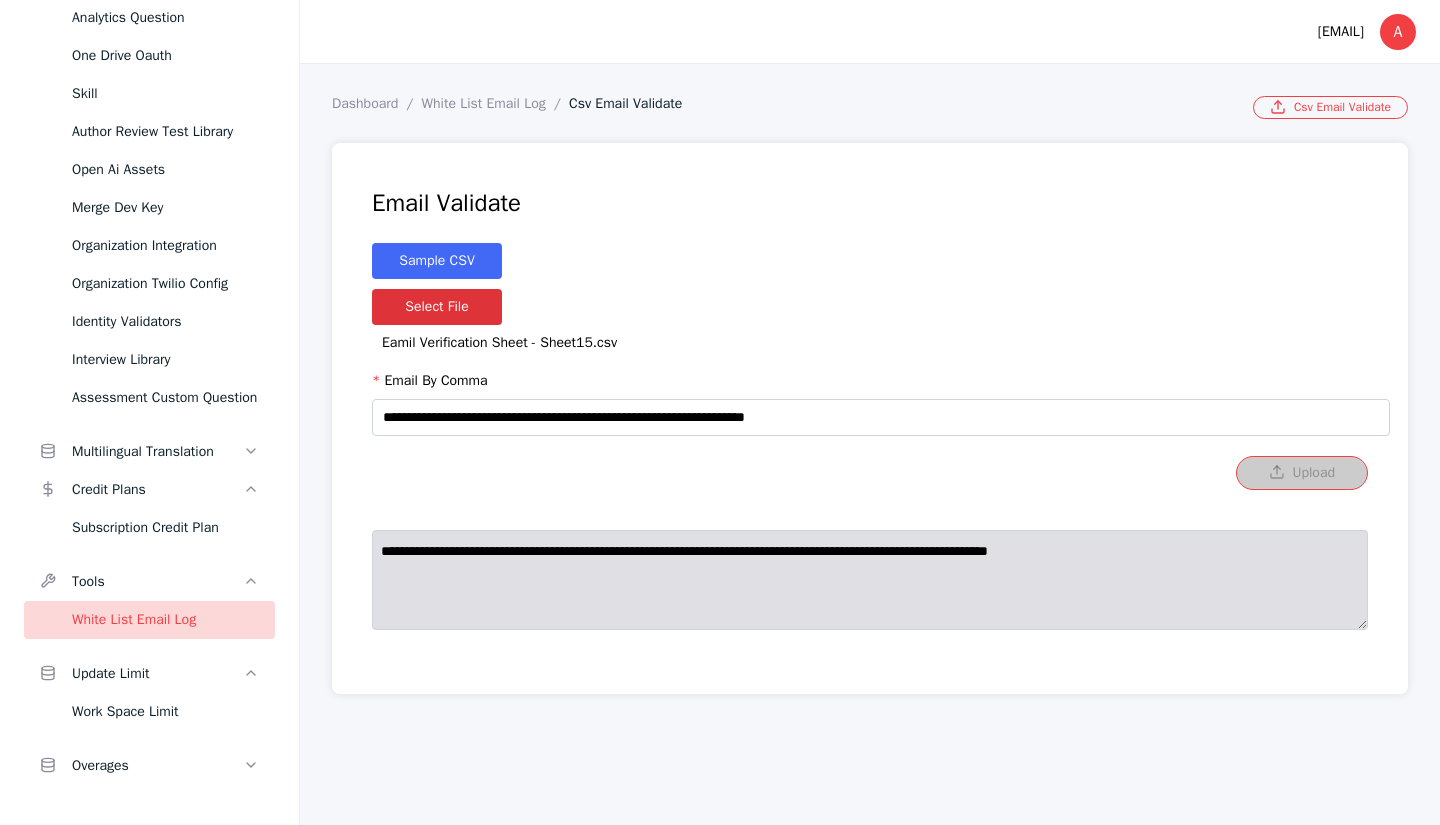 scroll, scrollTop: 1204, scrollLeft: 0, axis: vertical 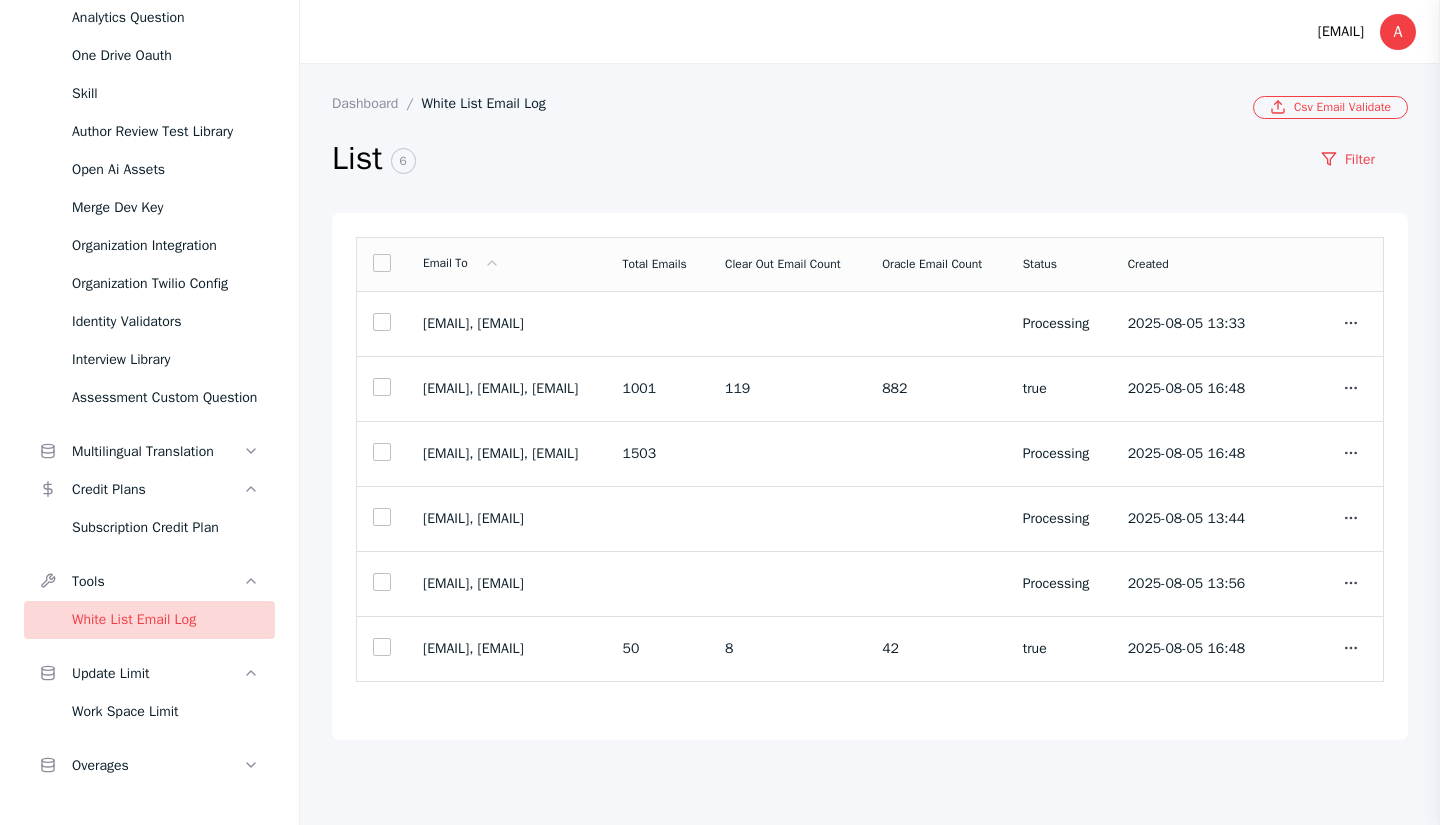 click on "White List Email Log" at bounding box center [165, 620] 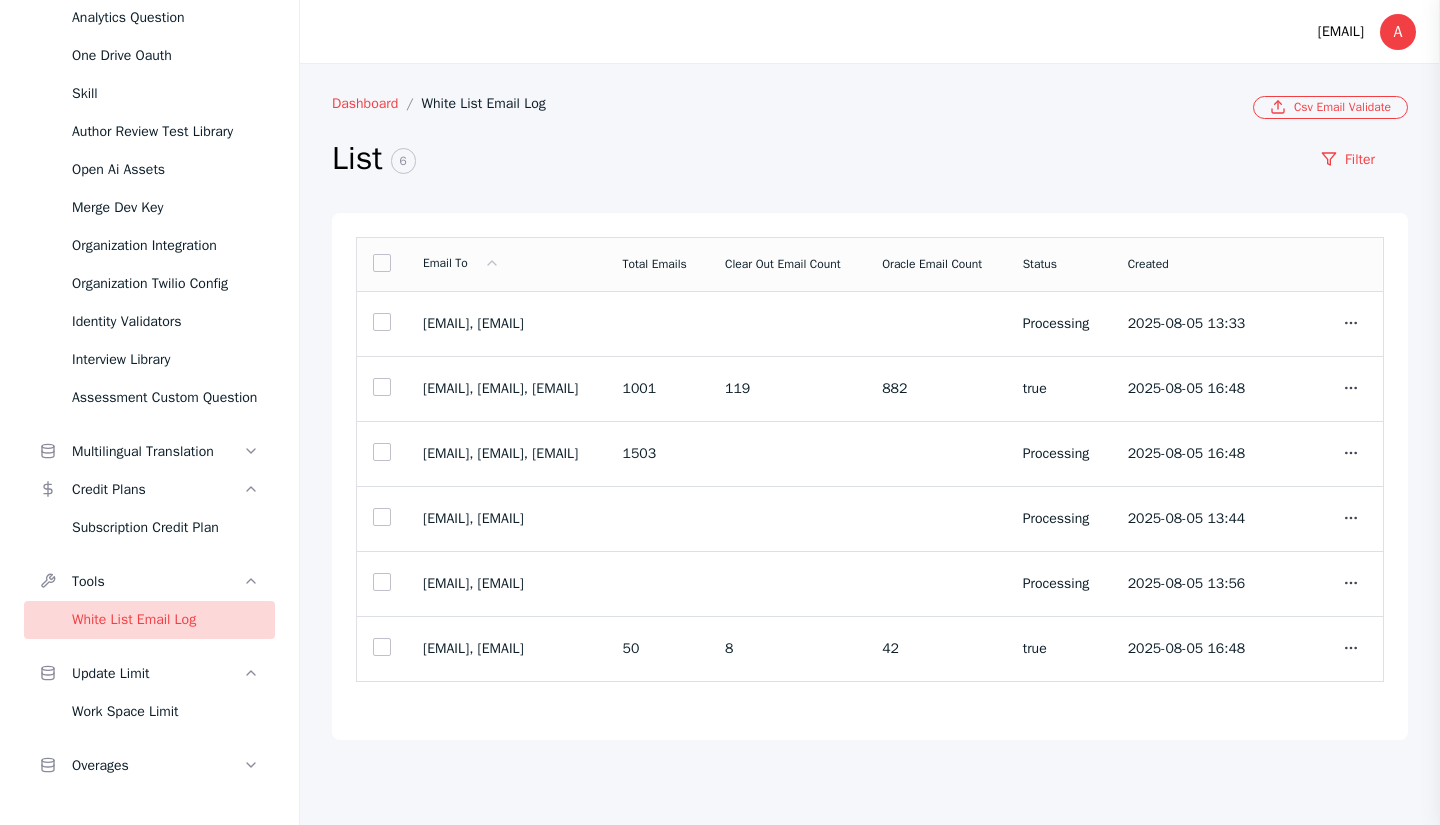click on "Dashboard" at bounding box center (377, 103) 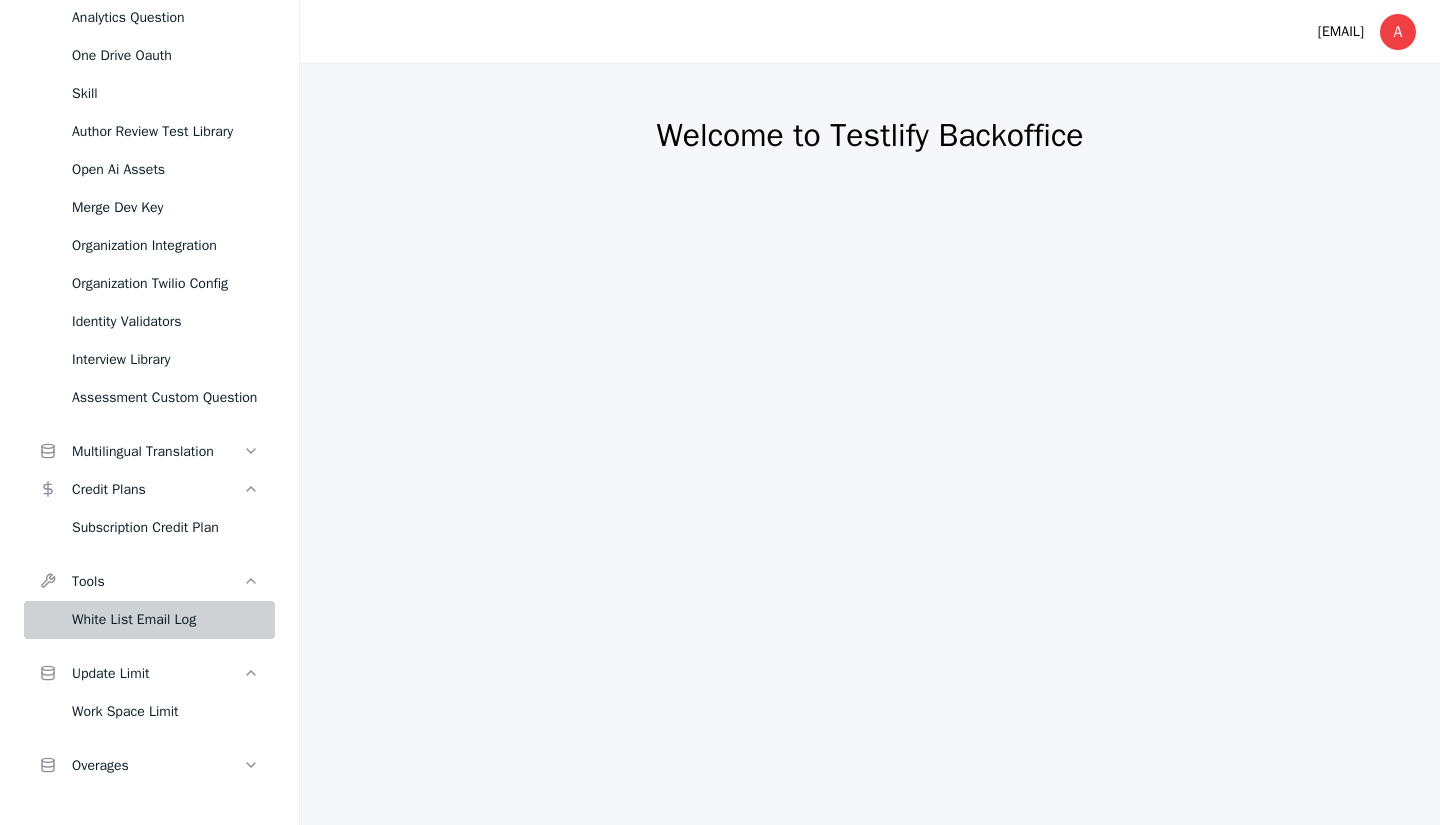 click on "White List Email Log" at bounding box center [165, 620] 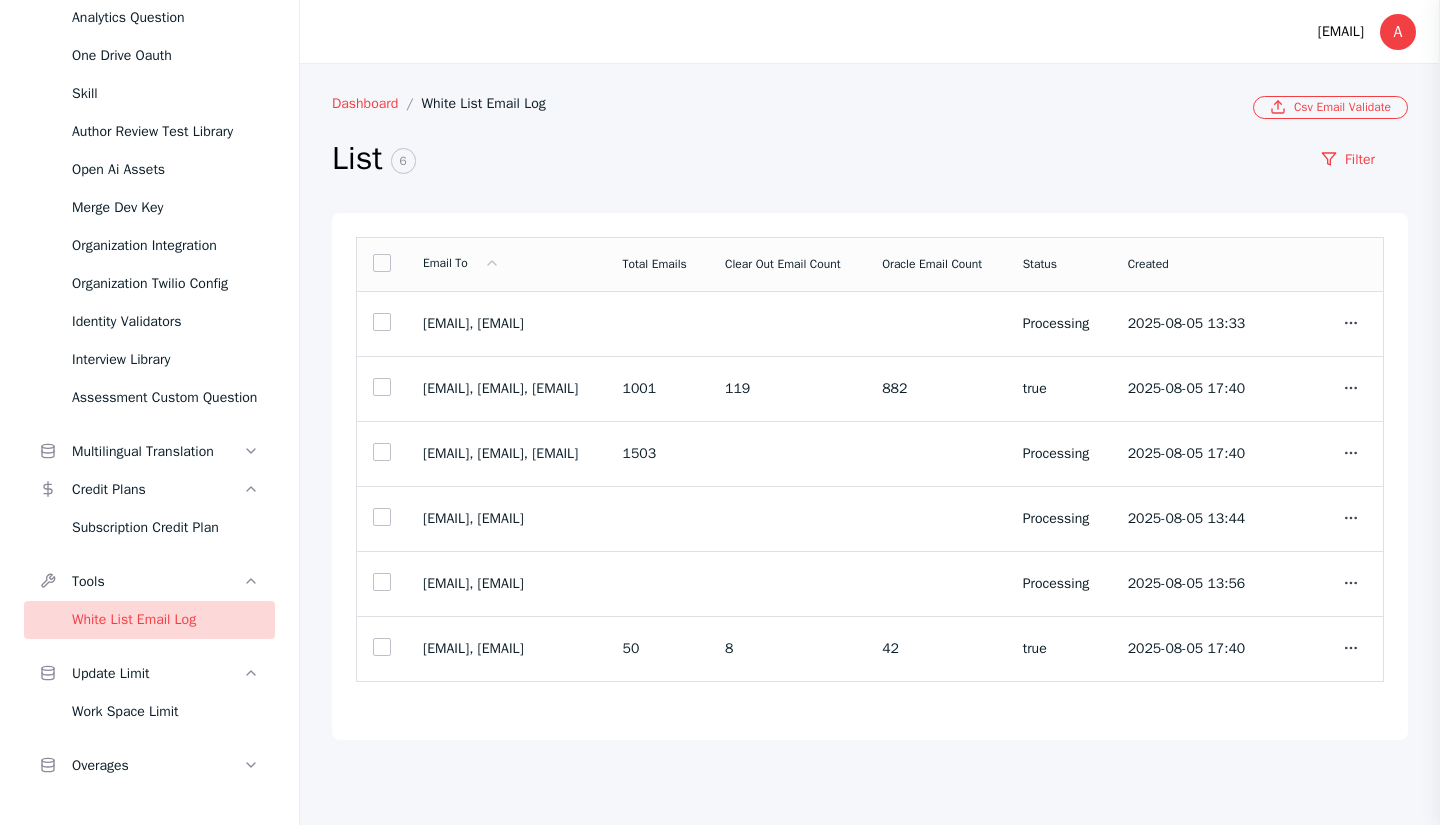 click on "Dashboard" at bounding box center [377, 103] 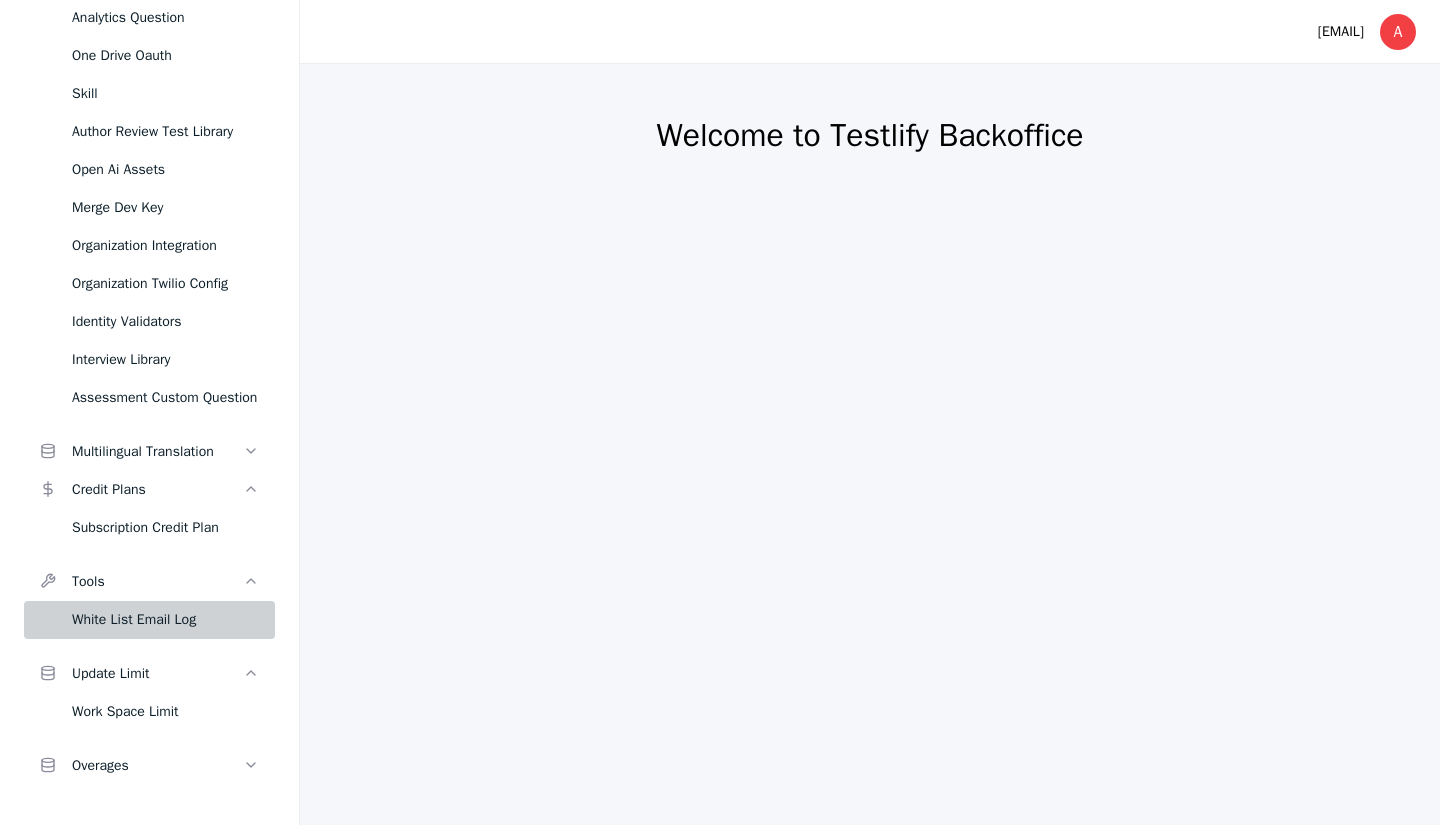 click on "White List Email Log" at bounding box center (165, 620) 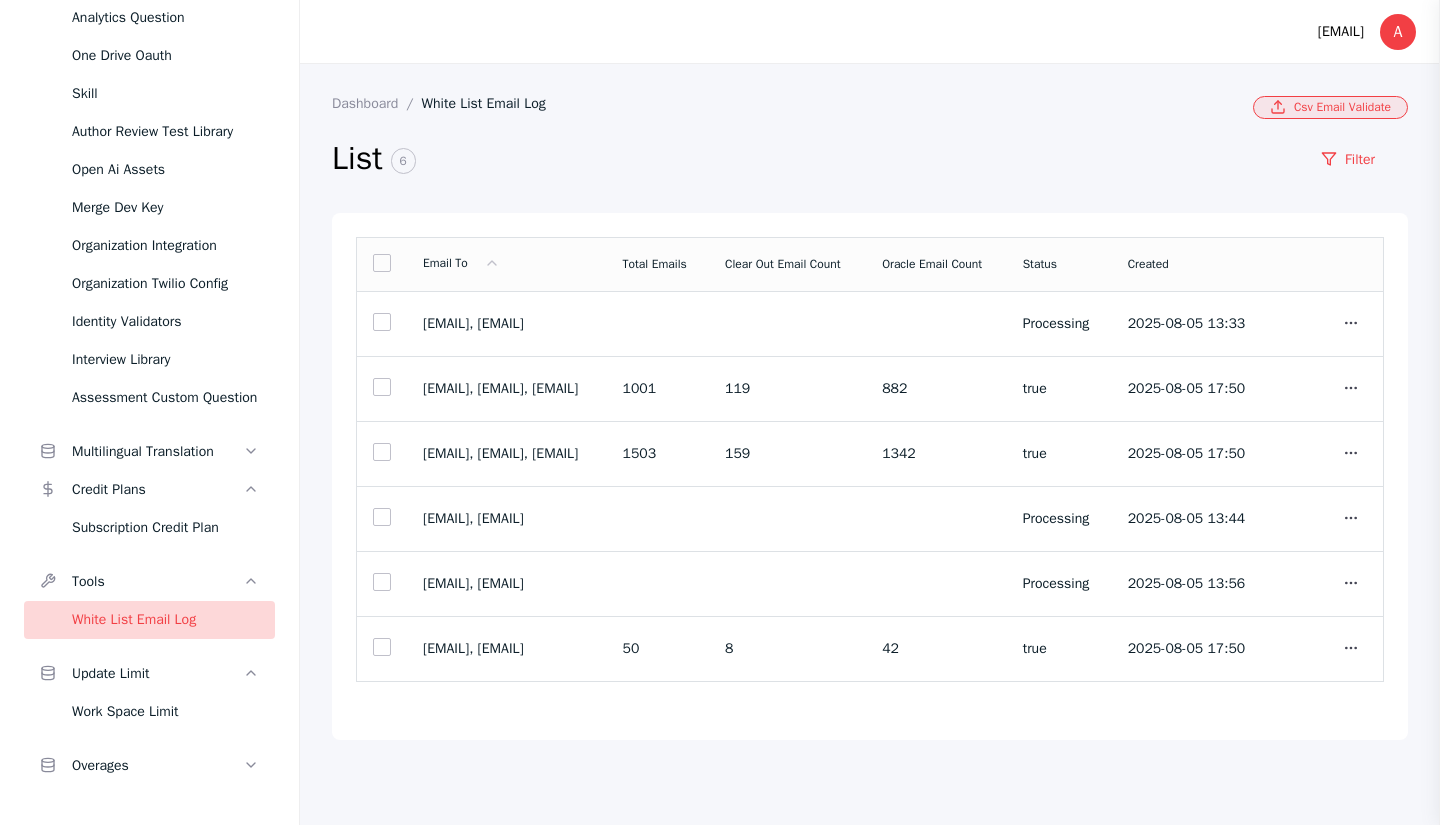 click on "Csv Email Validate" at bounding box center [1330, 107] 